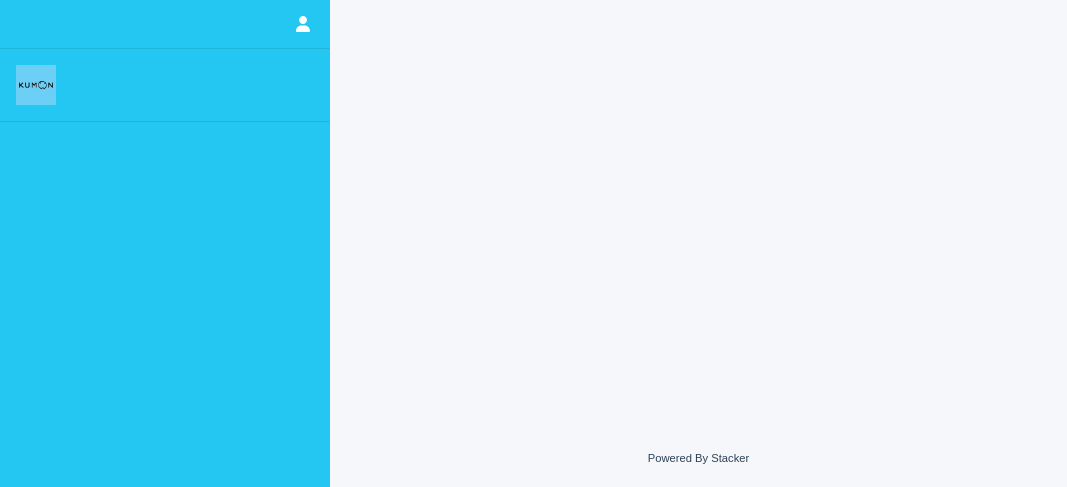 scroll, scrollTop: 0, scrollLeft: 0, axis: both 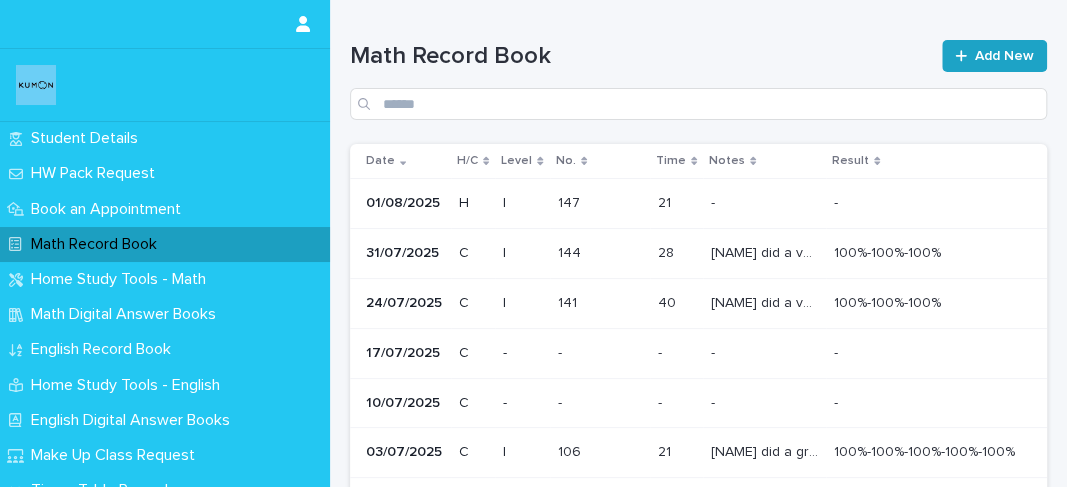 click on "Add New" at bounding box center [994, 56] 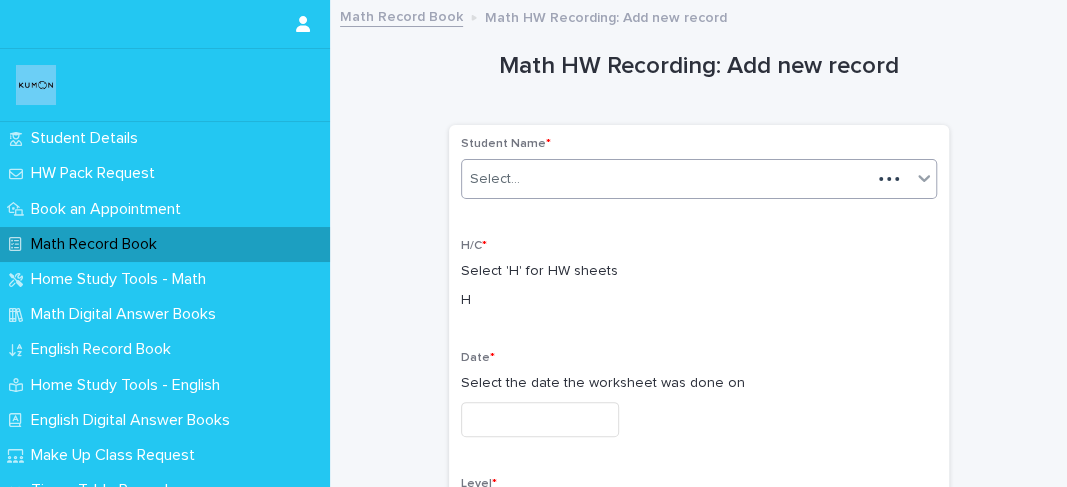 click on "Select..." at bounding box center (666, 179) 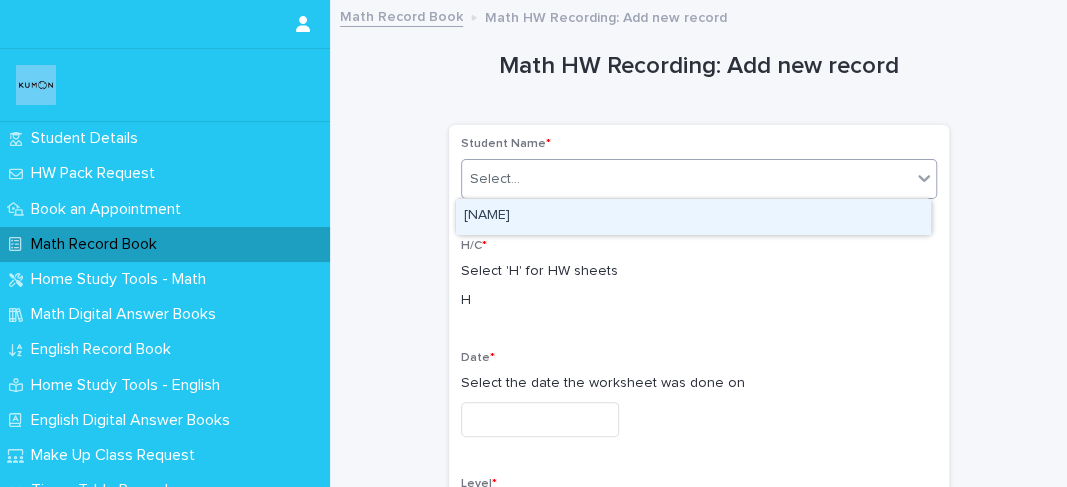 click on "[NAME]" at bounding box center (693, 216) 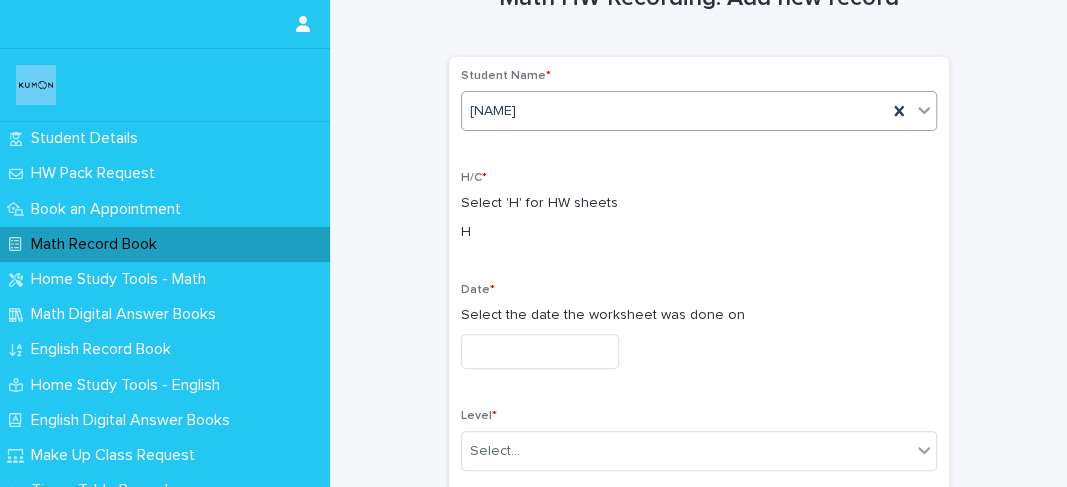 scroll, scrollTop: 69, scrollLeft: 0, axis: vertical 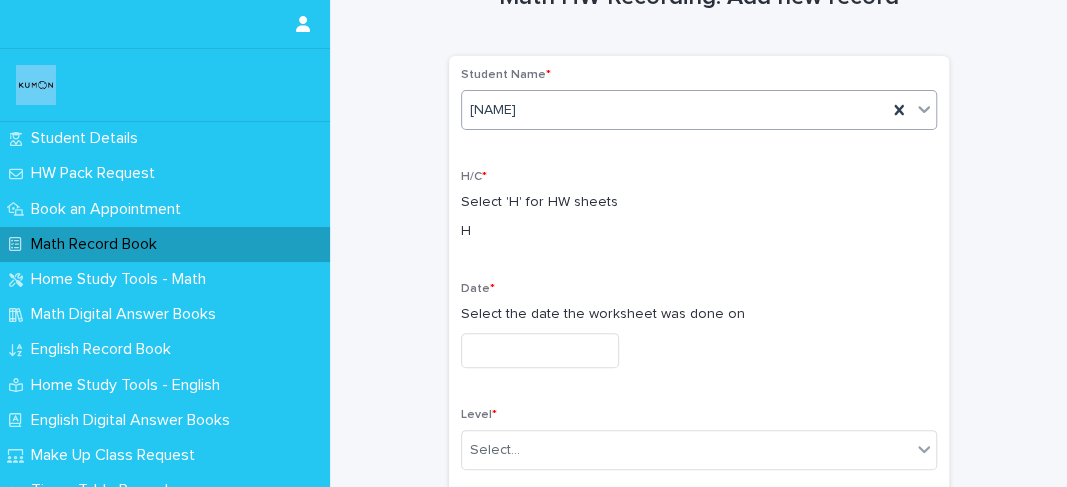 click at bounding box center (540, 350) 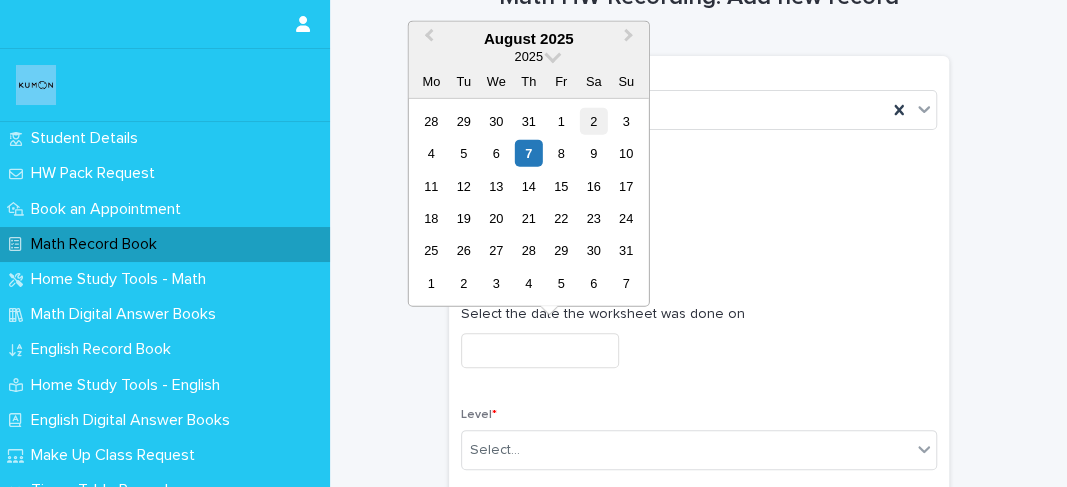 click on "2" at bounding box center (593, 120) 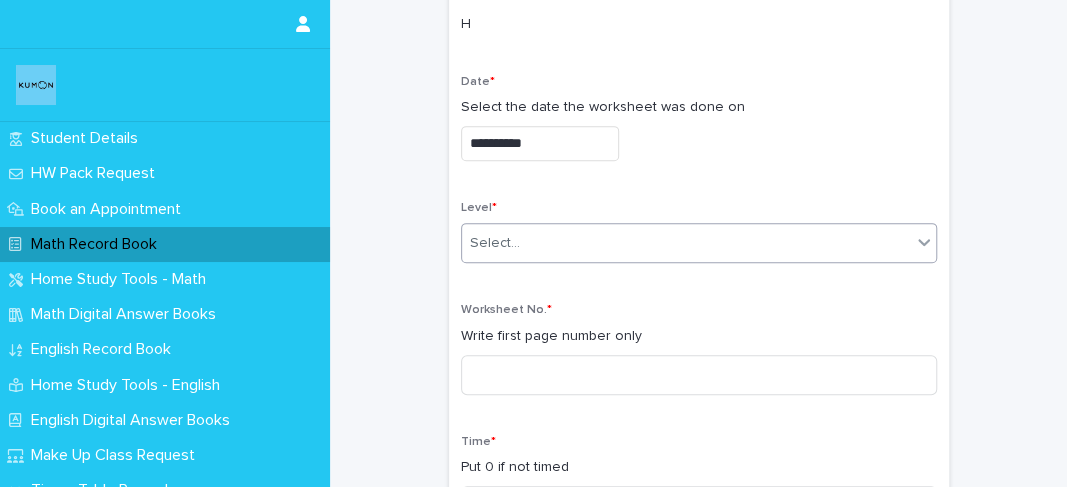 scroll, scrollTop: 276, scrollLeft: 0, axis: vertical 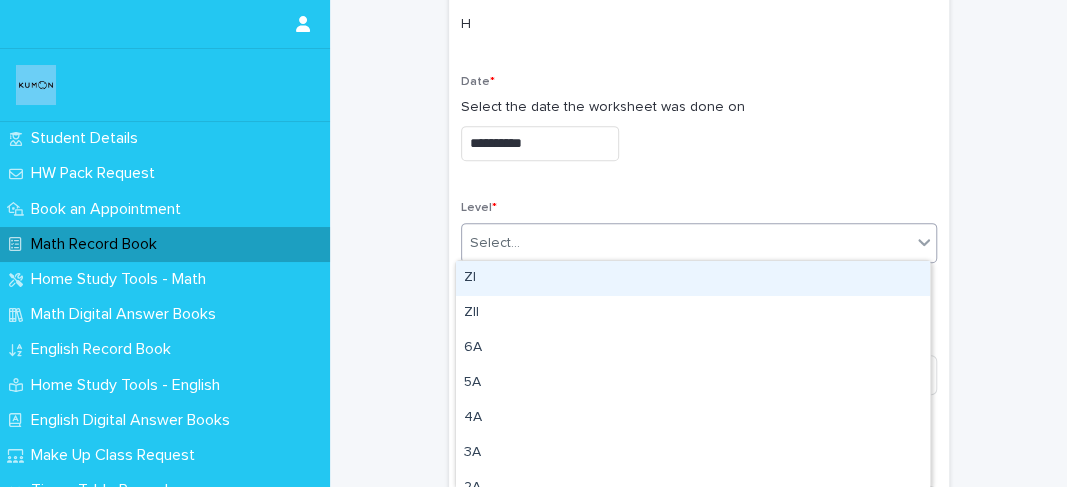click on "Select..." at bounding box center (686, 243) 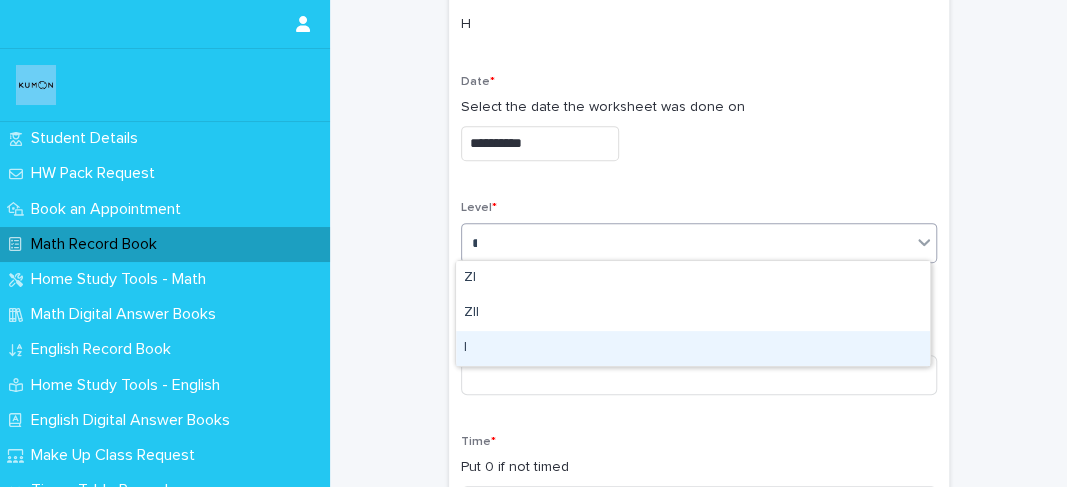 click on "I" at bounding box center (693, 348) 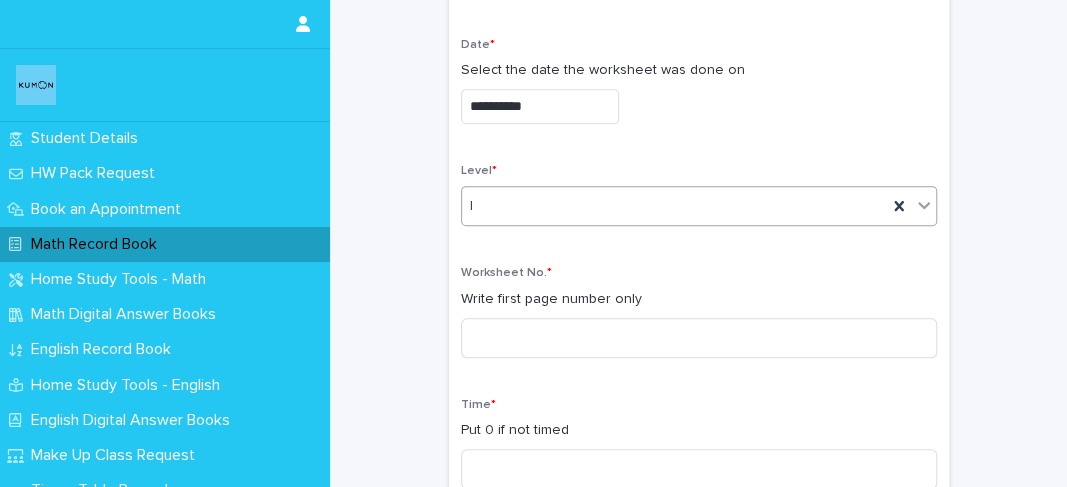 scroll, scrollTop: 316, scrollLeft: 0, axis: vertical 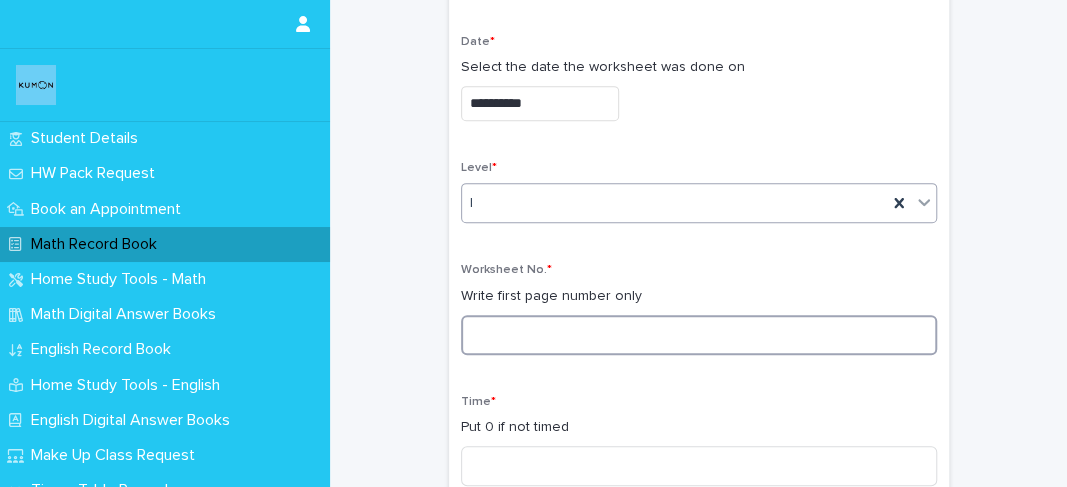 click at bounding box center [699, 335] 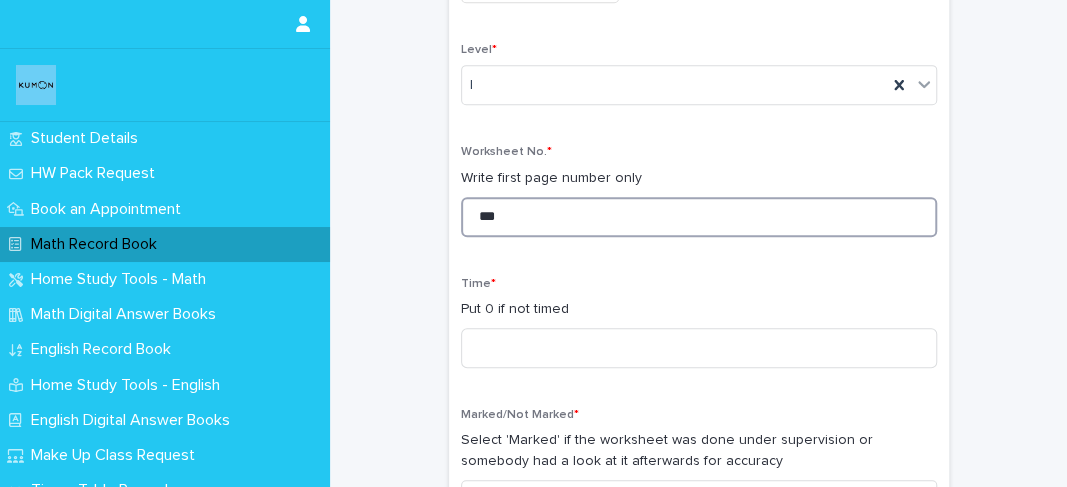 scroll, scrollTop: 458, scrollLeft: 0, axis: vertical 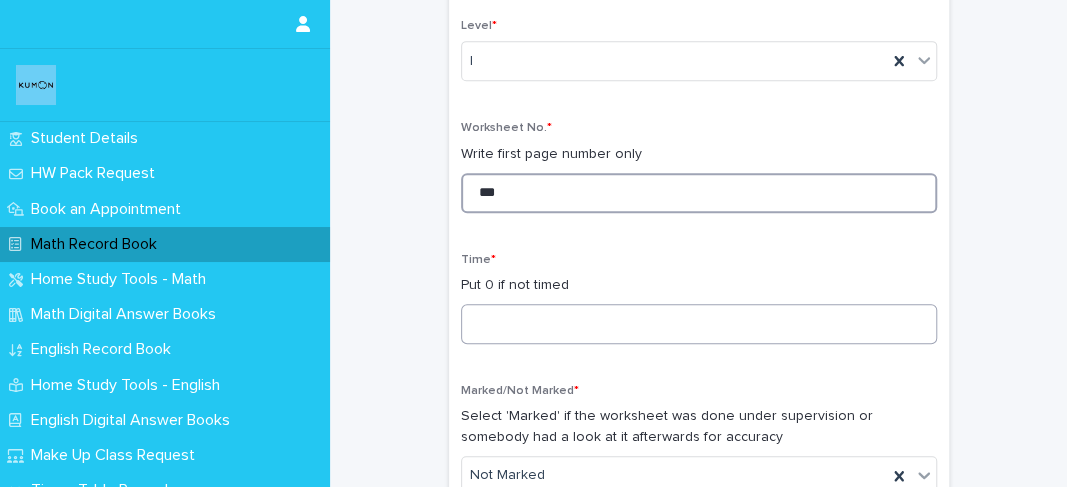 type on "***" 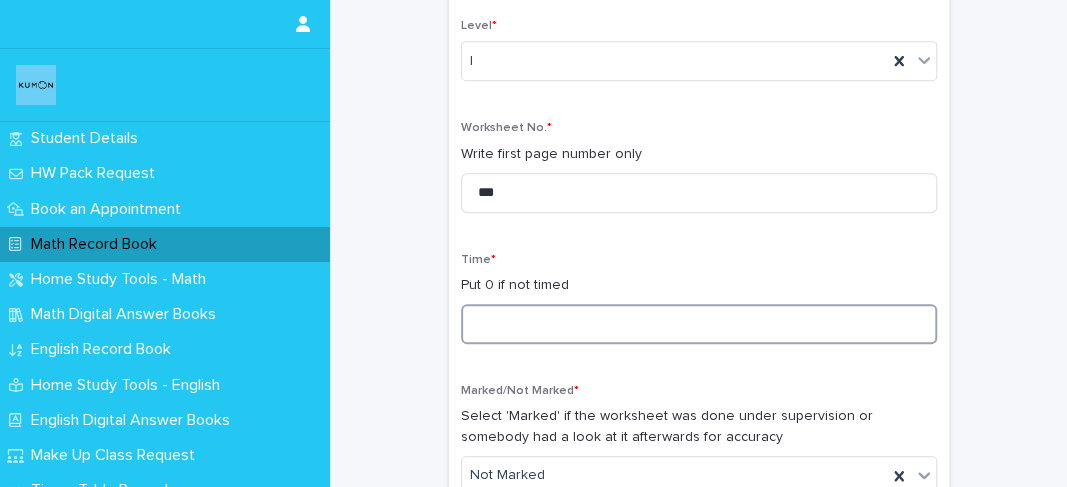 click at bounding box center [699, 324] 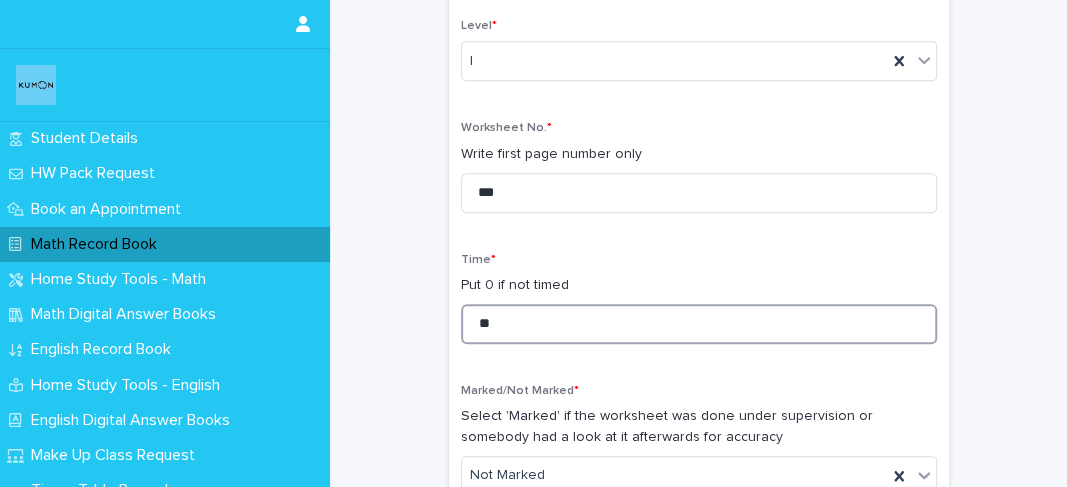scroll, scrollTop: 547, scrollLeft: 0, axis: vertical 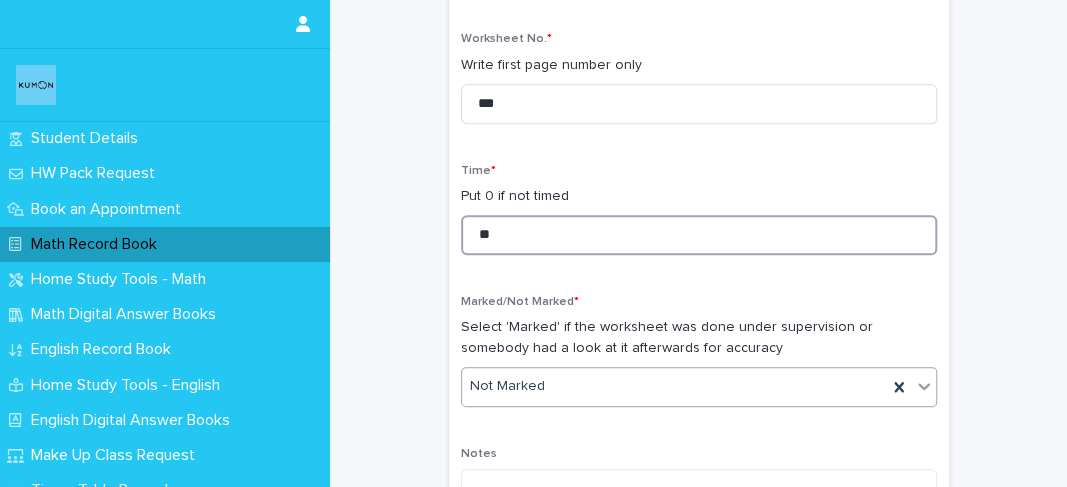 type on "**" 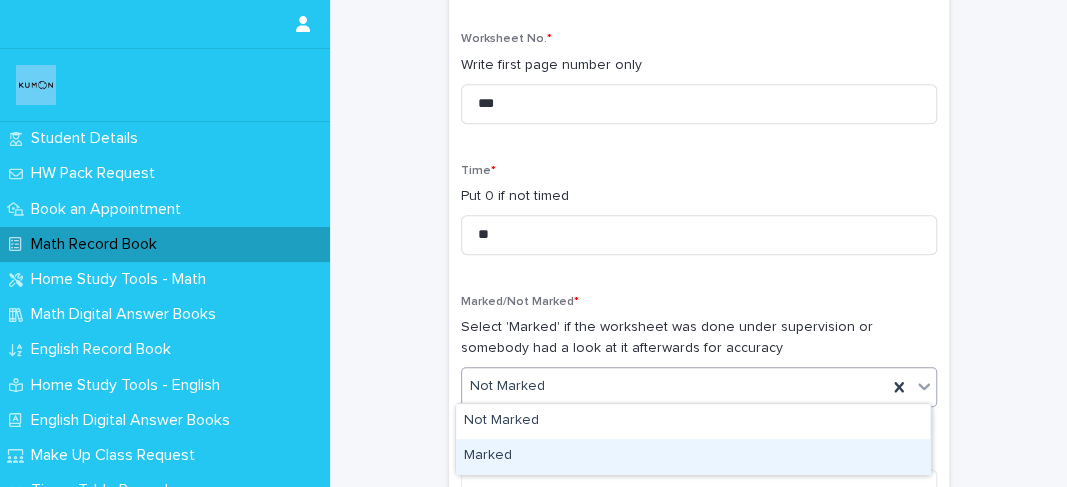 drag, startPoint x: 520, startPoint y: 380, endPoint x: 502, endPoint y: 429, distance: 52.201534 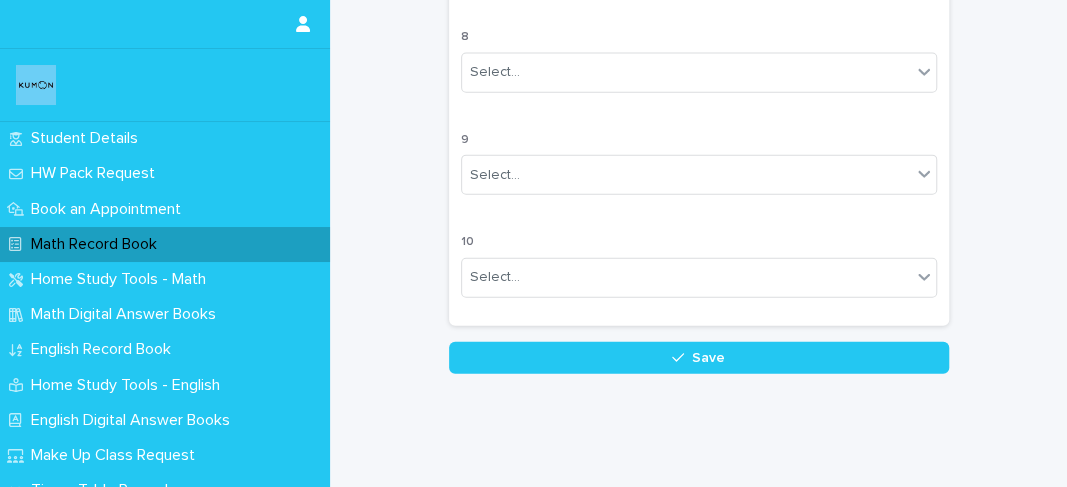 scroll, scrollTop: 1966, scrollLeft: 0, axis: vertical 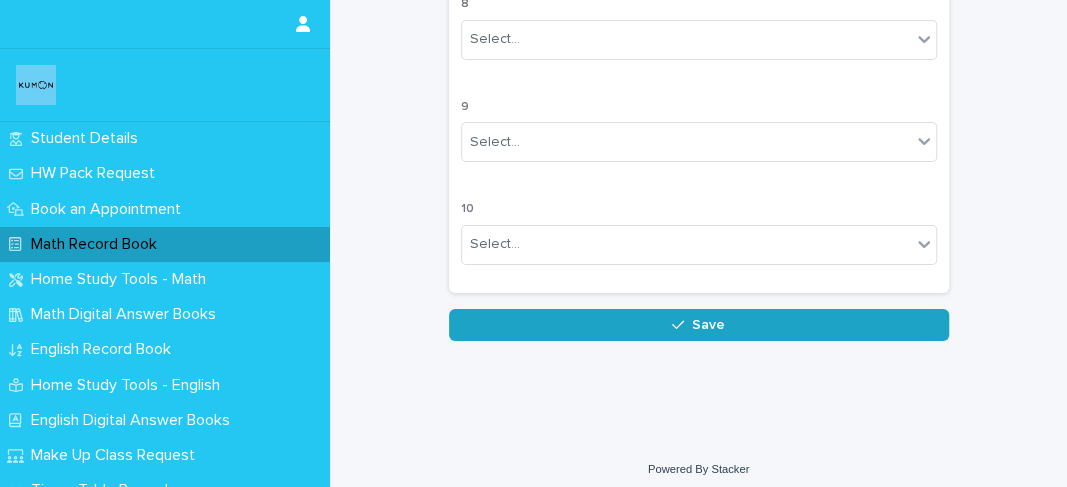 click on "Save" at bounding box center (699, 325) 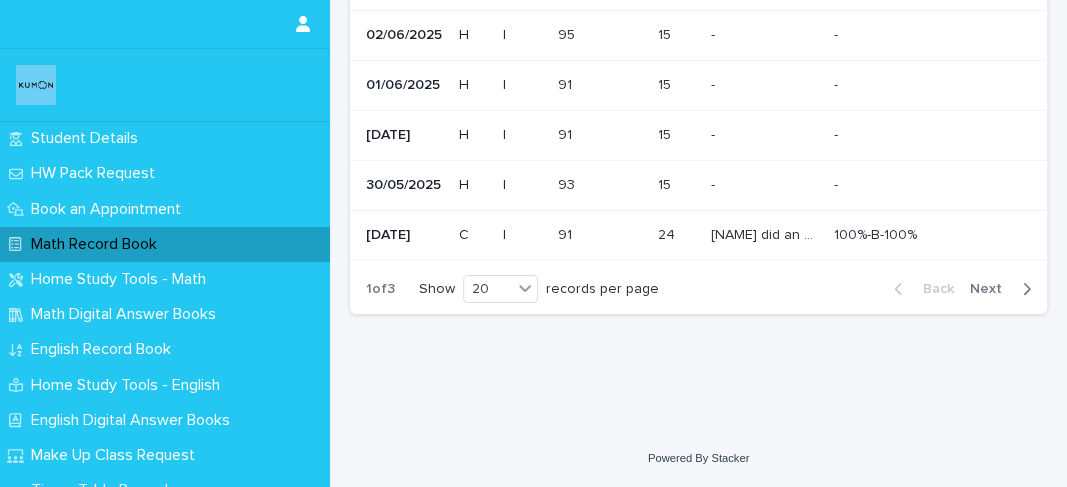 scroll, scrollTop: 0, scrollLeft: 0, axis: both 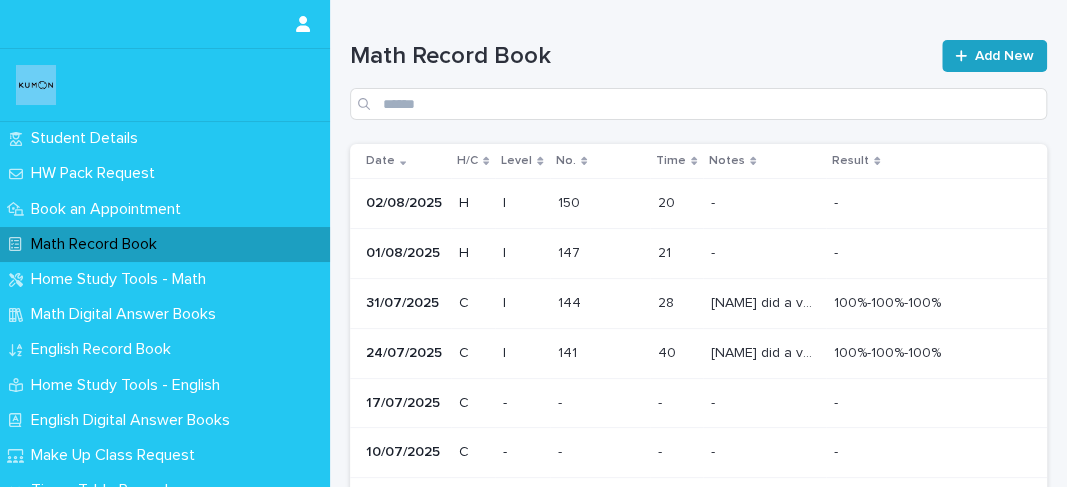 click on "Add New" at bounding box center [1004, 56] 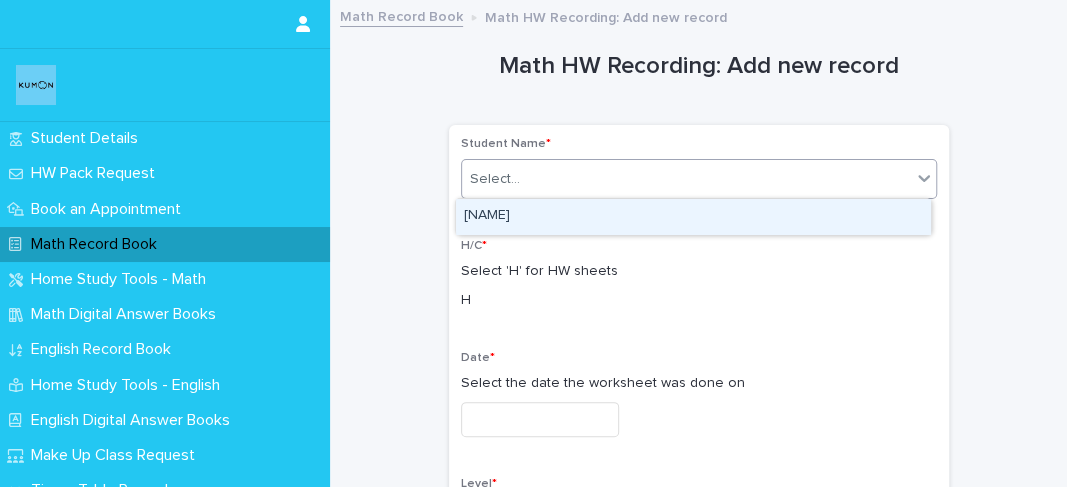 click on "Select..." at bounding box center (686, 179) 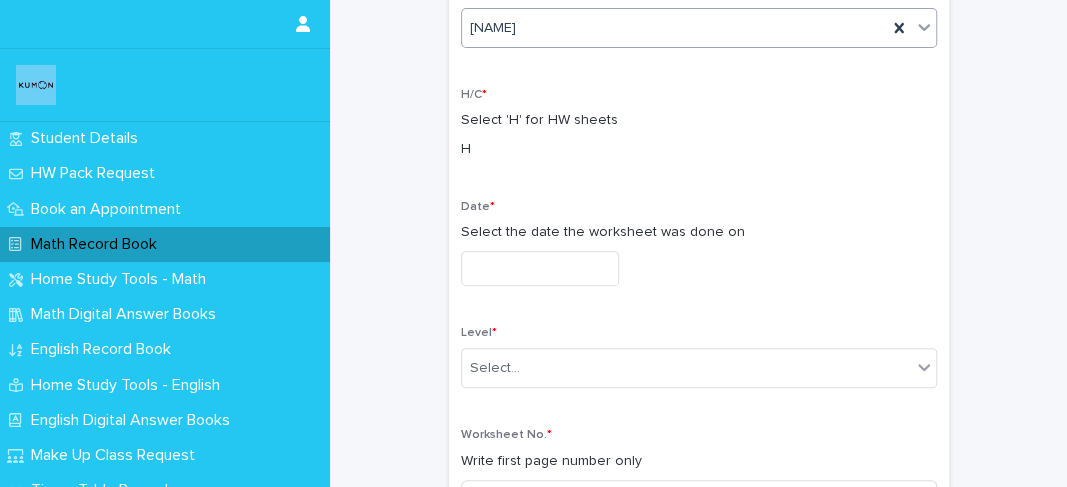 scroll, scrollTop: 152, scrollLeft: 0, axis: vertical 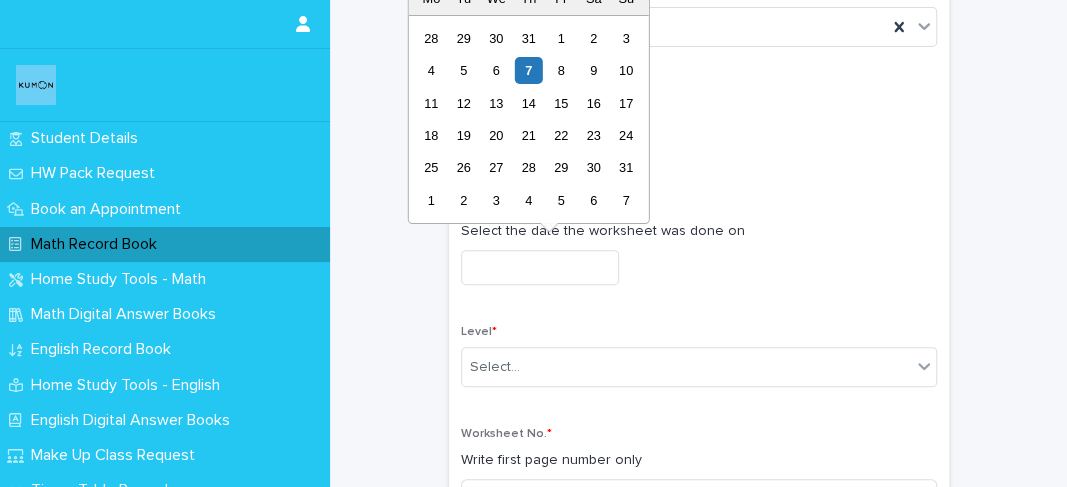 click at bounding box center [540, 267] 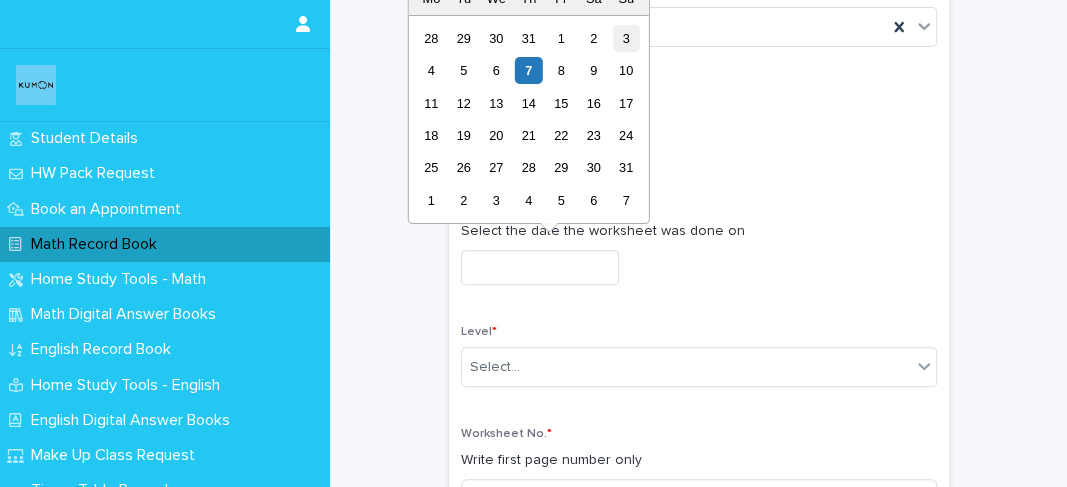 click on "3" at bounding box center (625, 38) 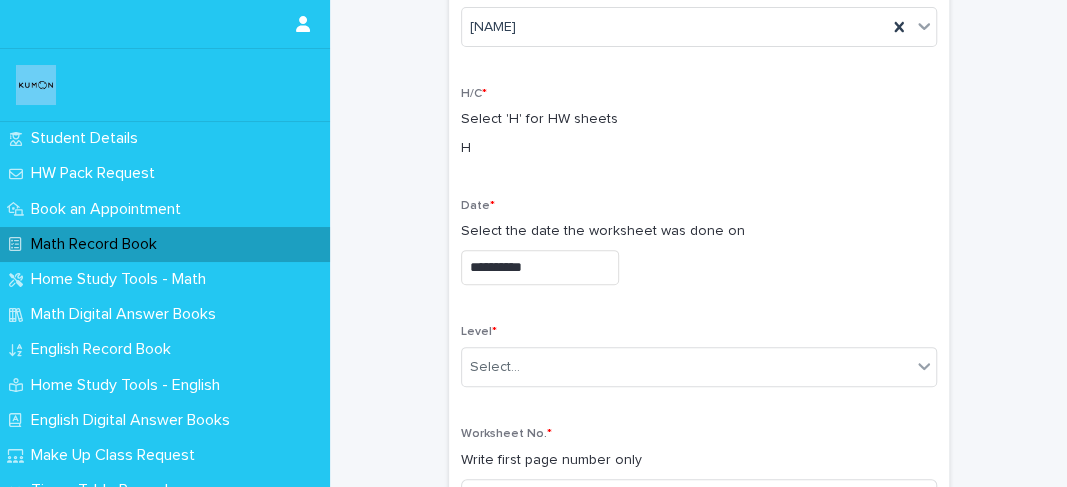 scroll, scrollTop: 284, scrollLeft: 0, axis: vertical 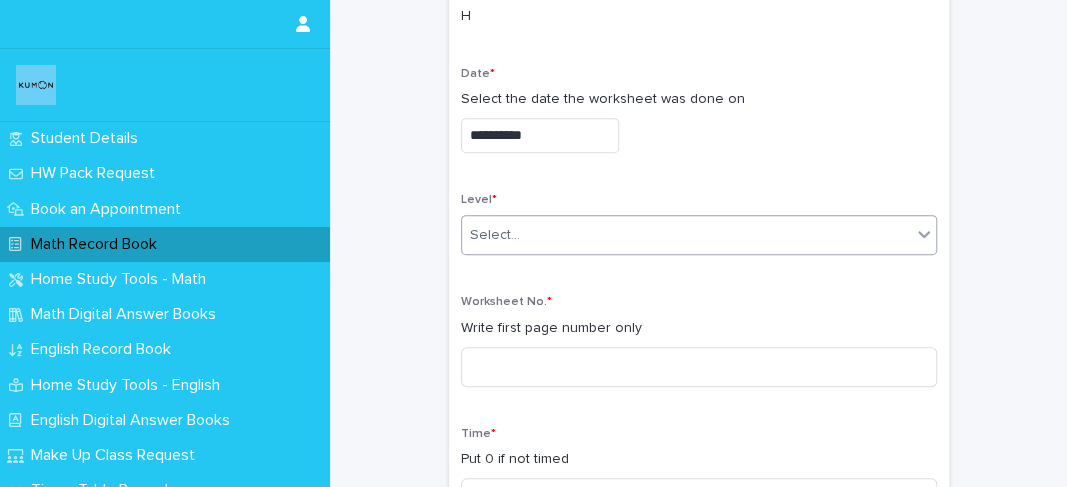 click on "Select..." at bounding box center (699, 235) 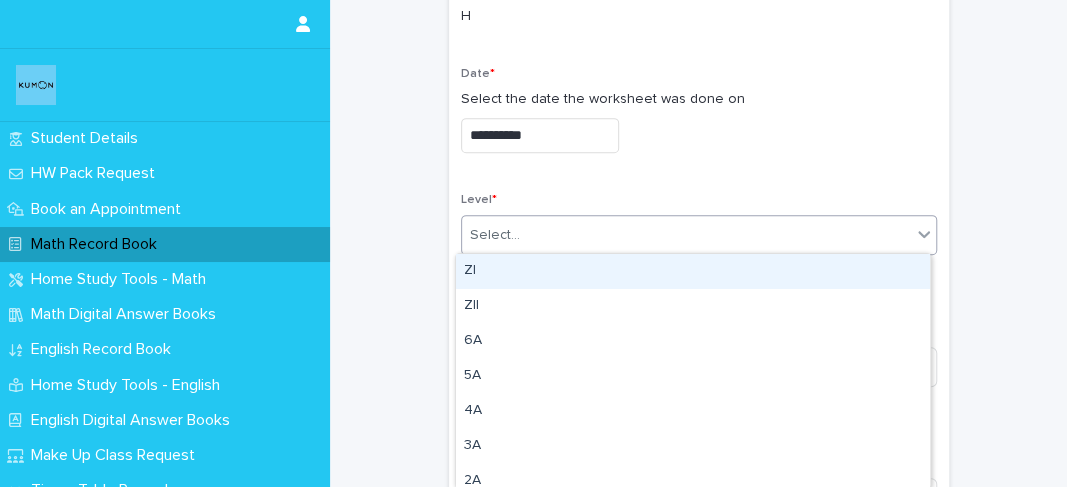 type on "*" 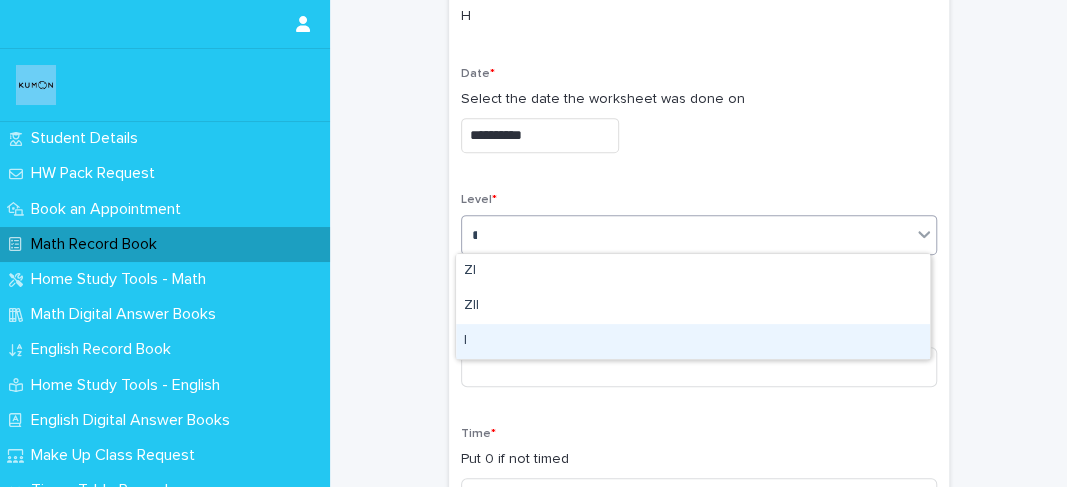 click on "I" at bounding box center (693, 341) 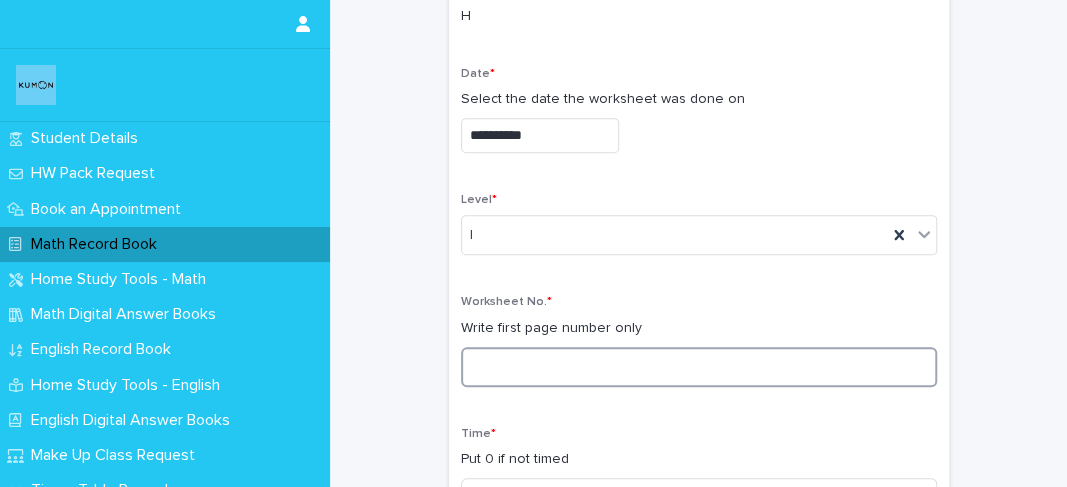 click at bounding box center (699, 367) 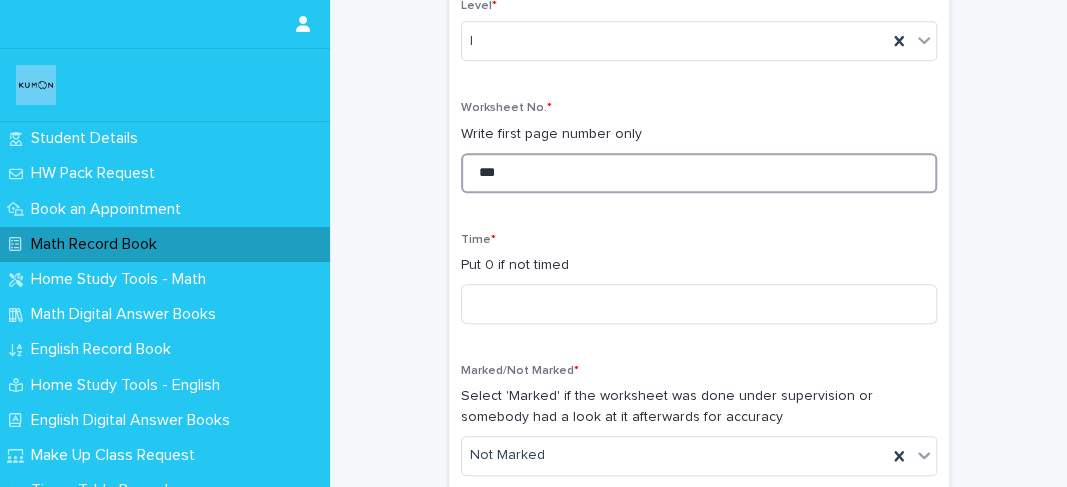 scroll, scrollTop: 494, scrollLeft: 0, axis: vertical 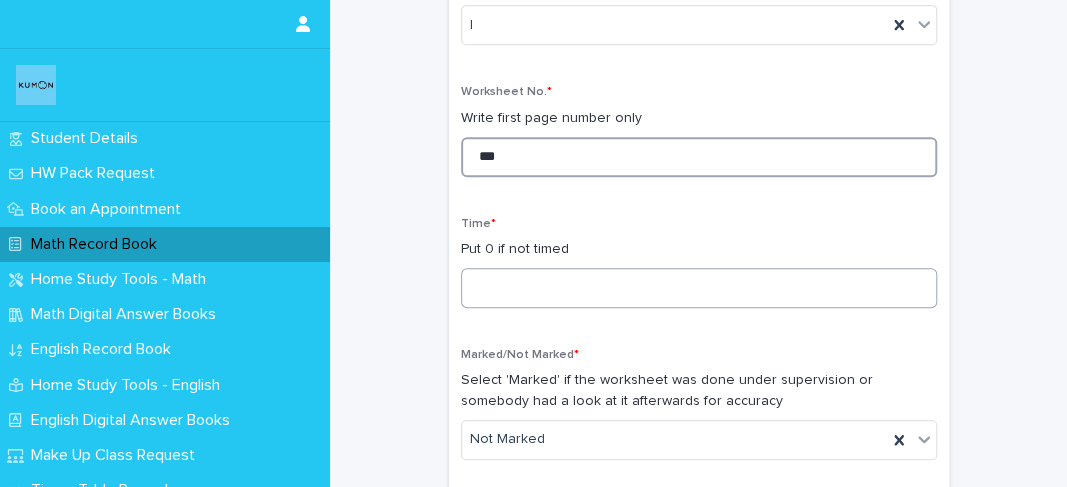 type on "***" 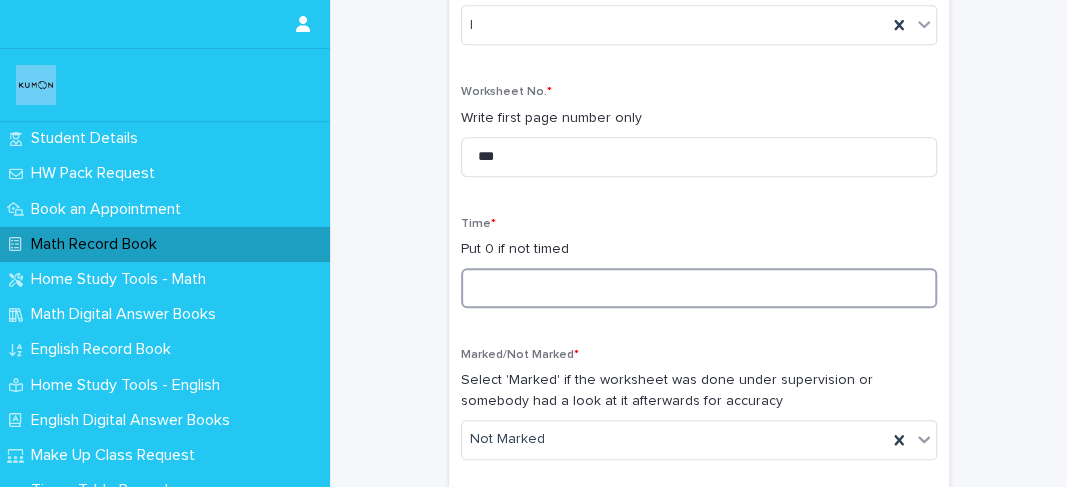 click at bounding box center [699, 288] 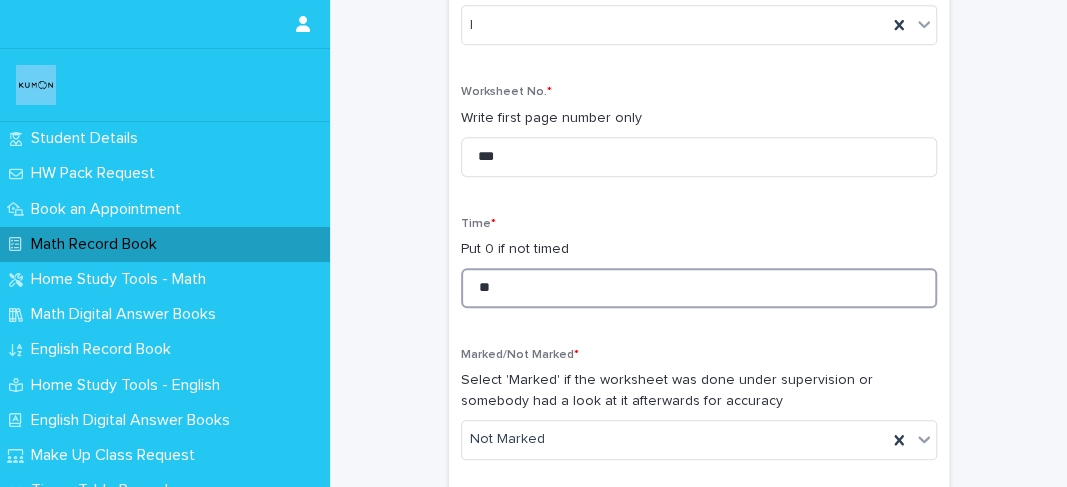 scroll, scrollTop: 571, scrollLeft: 0, axis: vertical 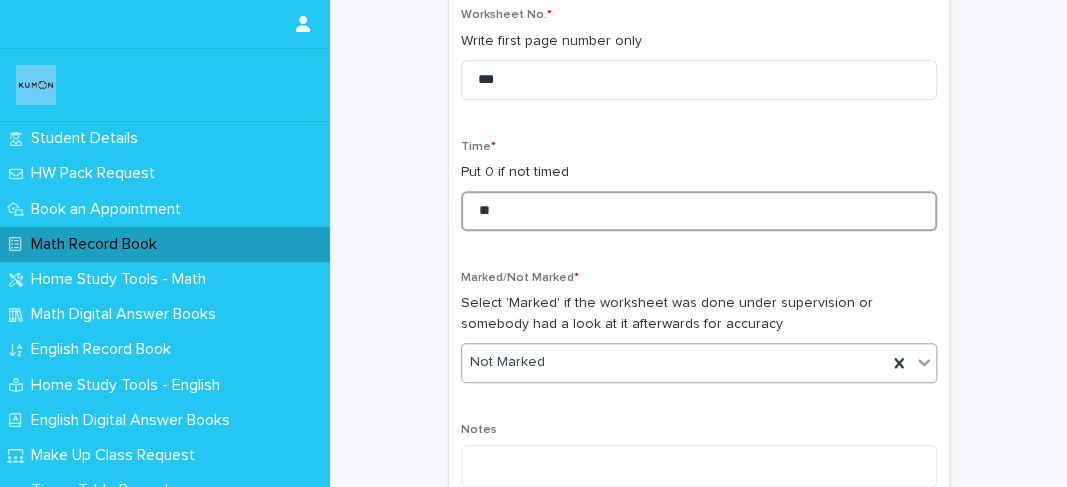 type on "**" 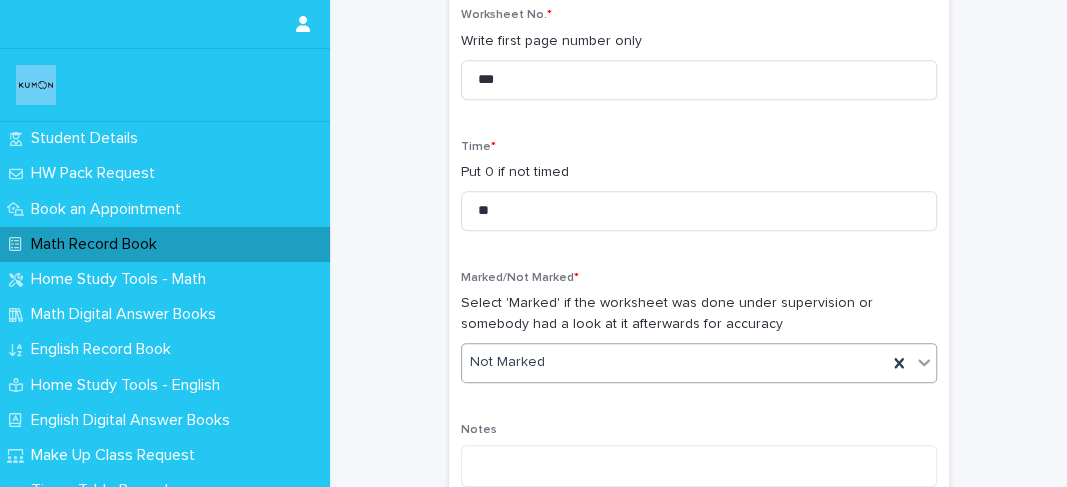 click on "Not Marked" at bounding box center [674, 362] 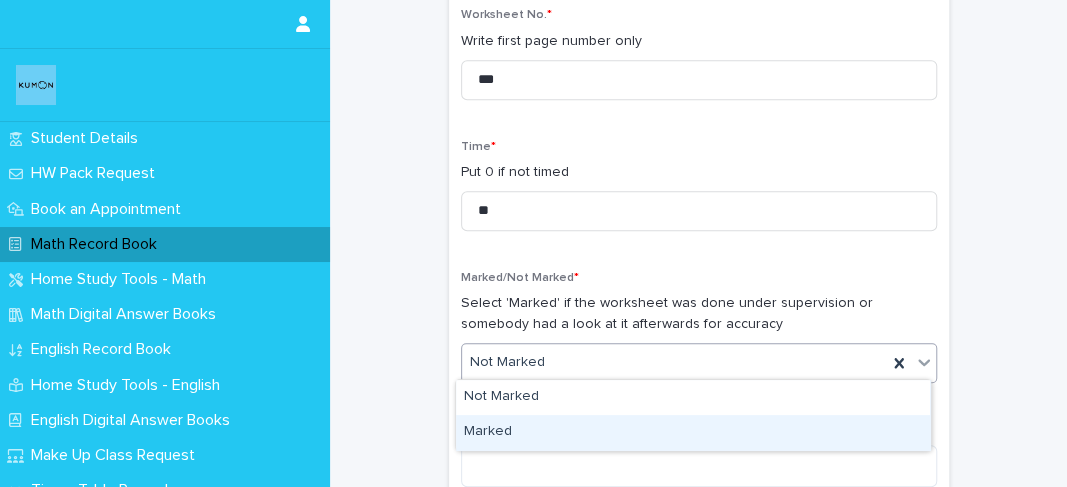 click on "Marked" at bounding box center [693, 432] 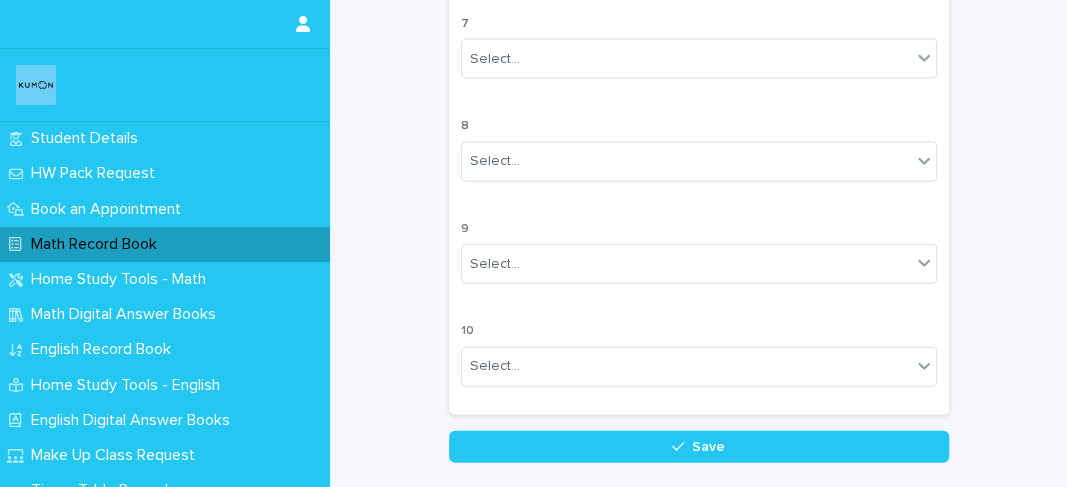 scroll, scrollTop: 1966, scrollLeft: 0, axis: vertical 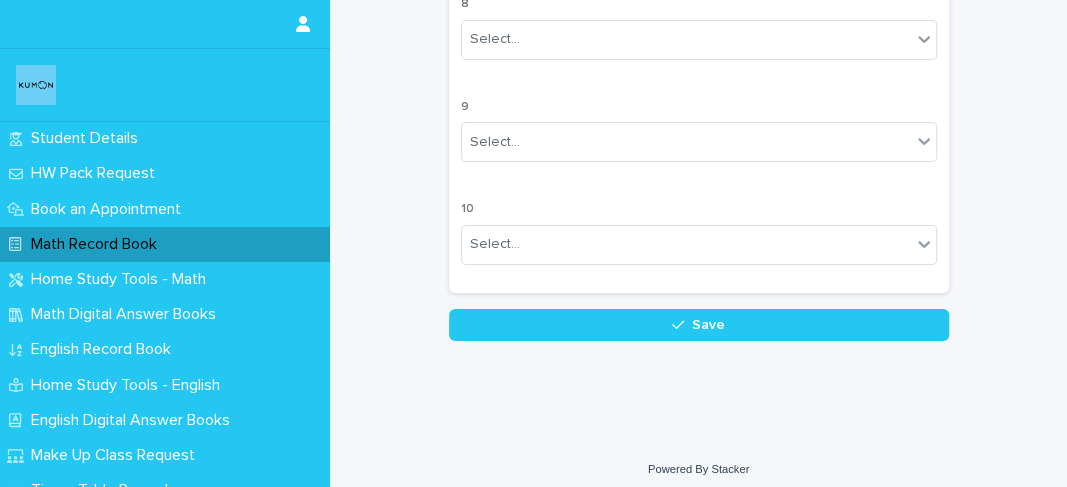 click on "**********" at bounding box center [698, -782] 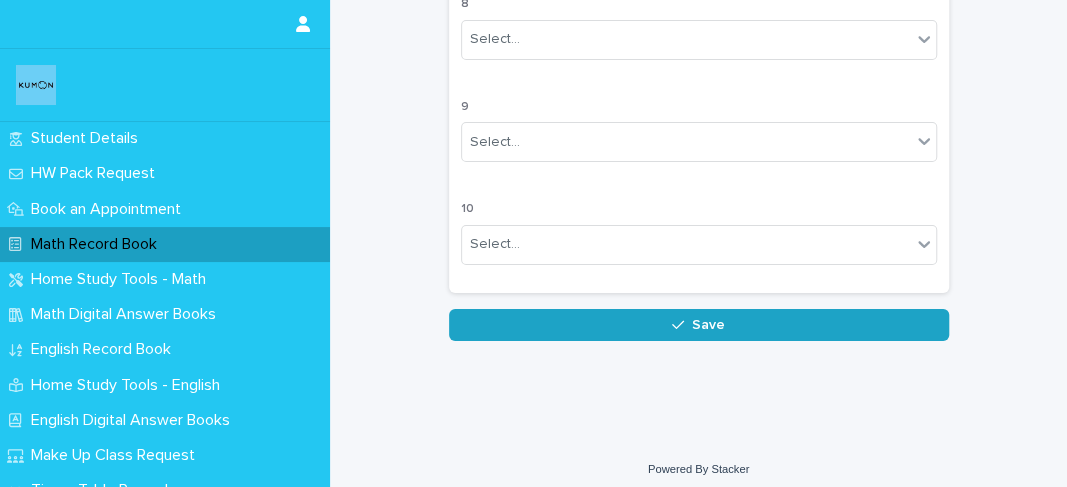 click on "Save" at bounding box center [699, 325] 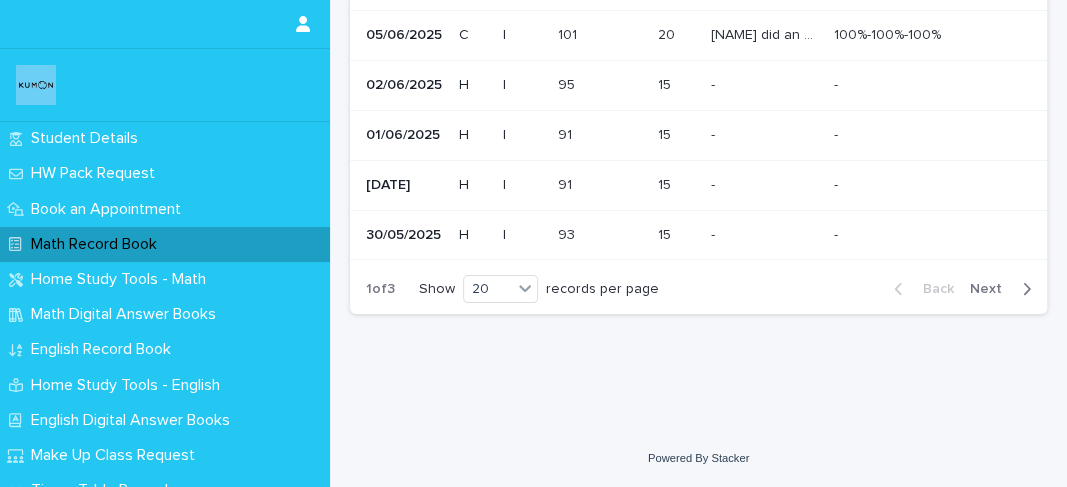 scroll, scrollTop: 0, scrollLeft: 0, axis: both 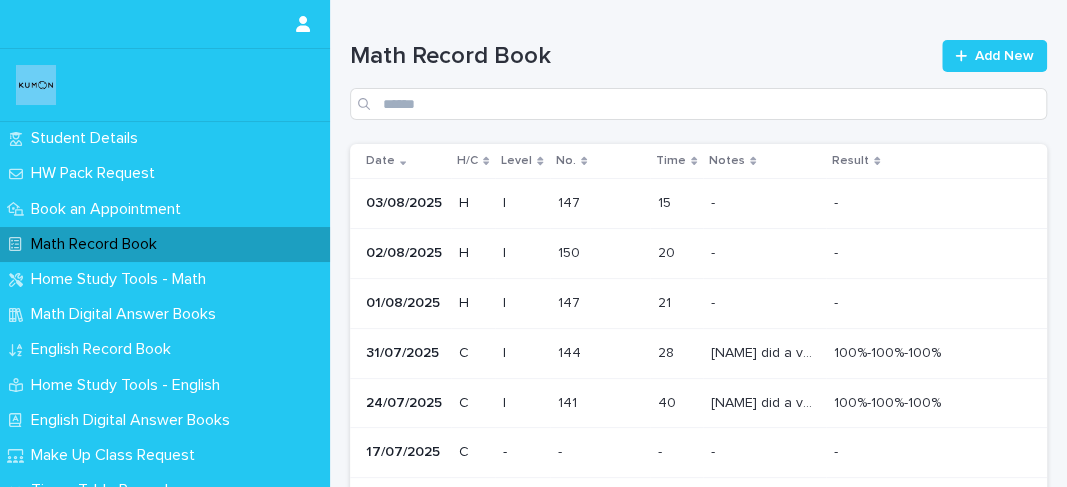 click on "Math Record Book" at bounding box center (640, 56) 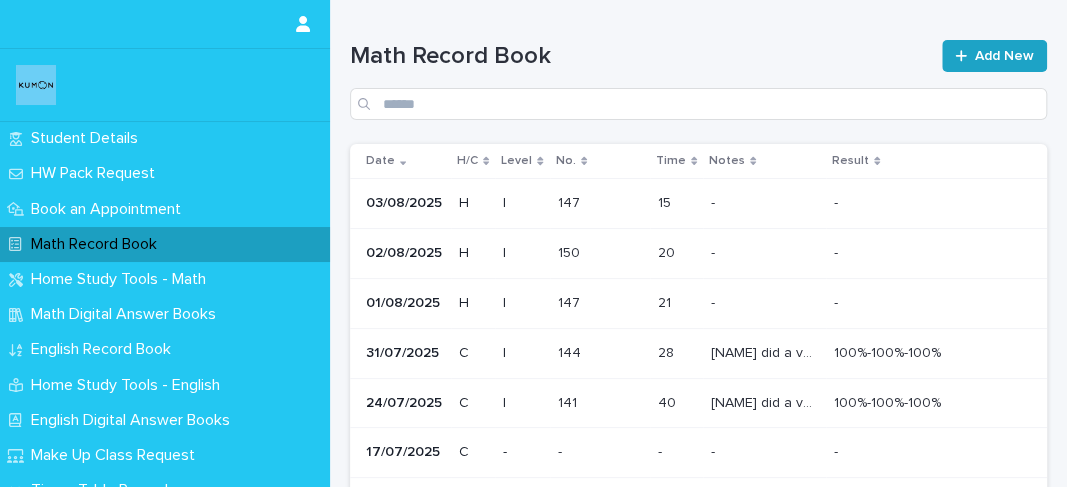 click on "Add New" at bounding box center (994, 56) 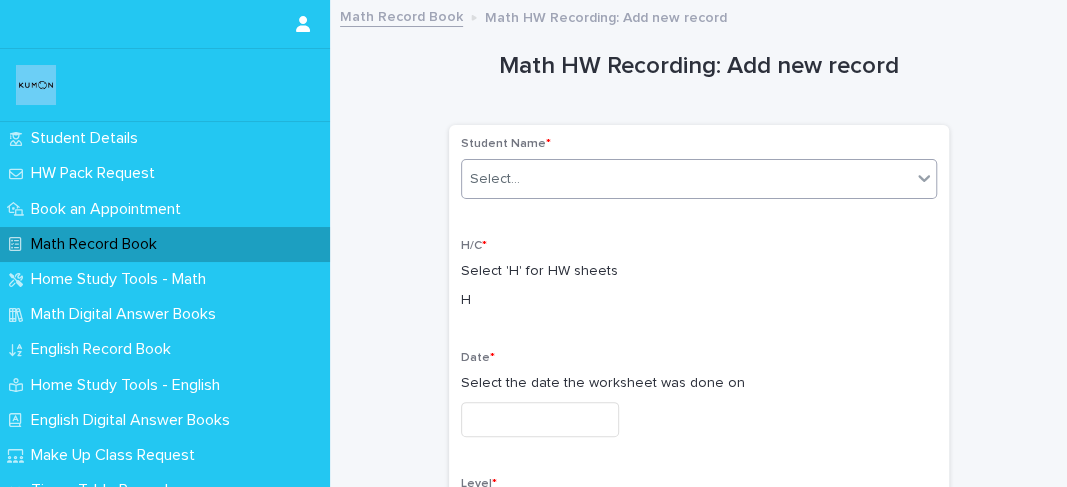 click on "Select..." at bounding box center (686, 179) 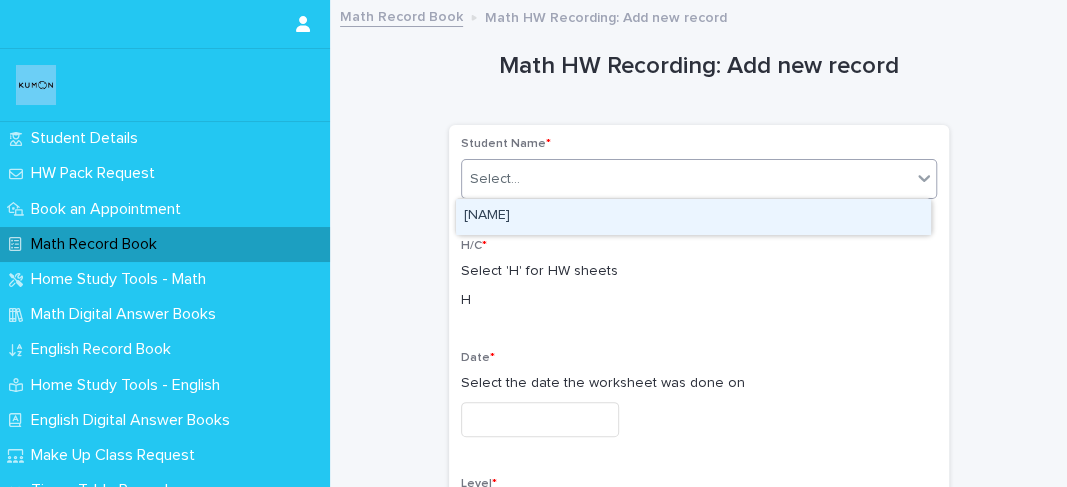 click on "[NAME]" at bounding box center (693, 216) 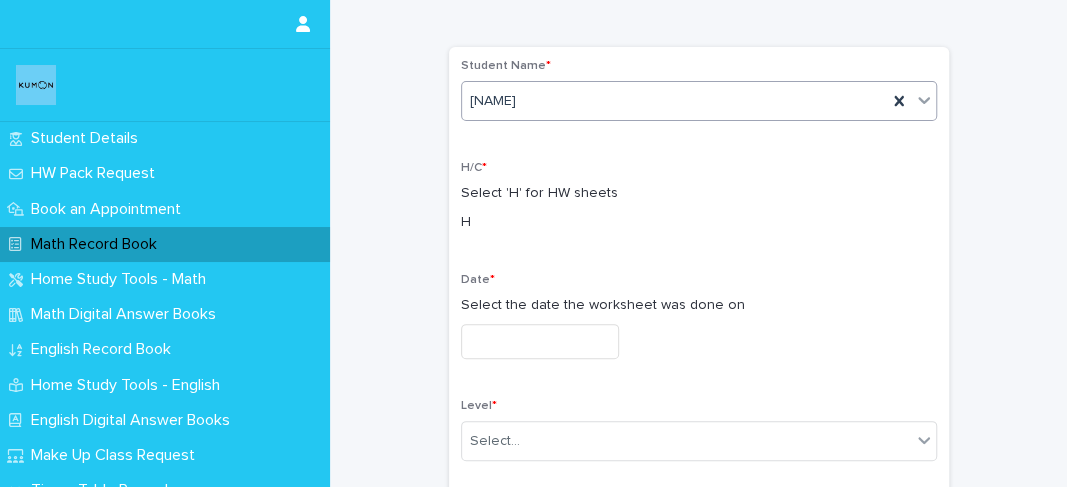 scroll, scrollTop: 85, scrollLeft: 0, axis: vertical 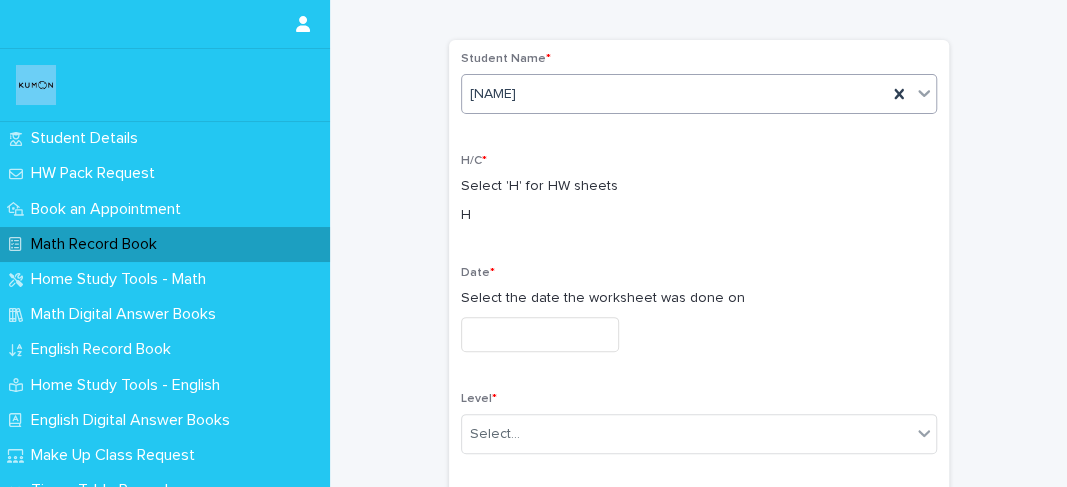 click at bounding box center [540, 334] 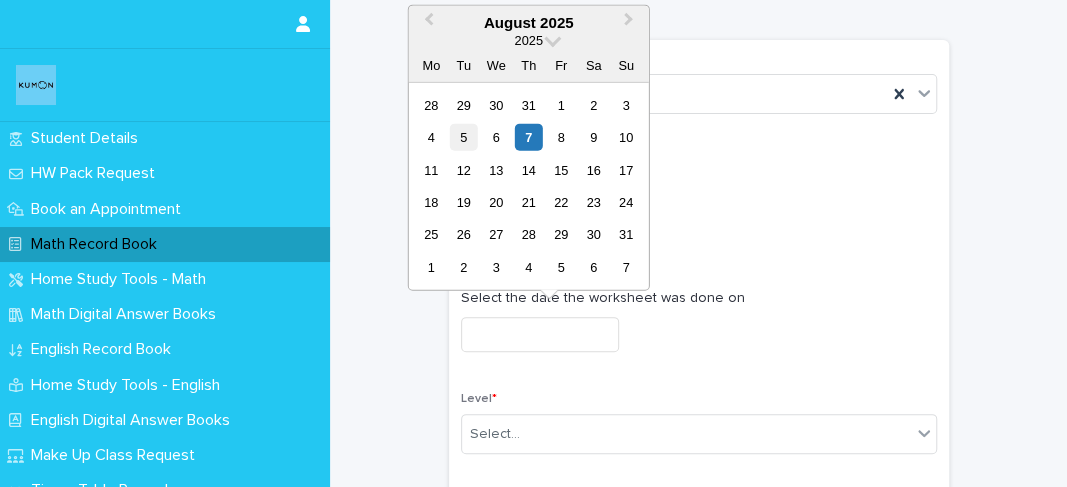 click on "5" at bounding box center (463, 137) 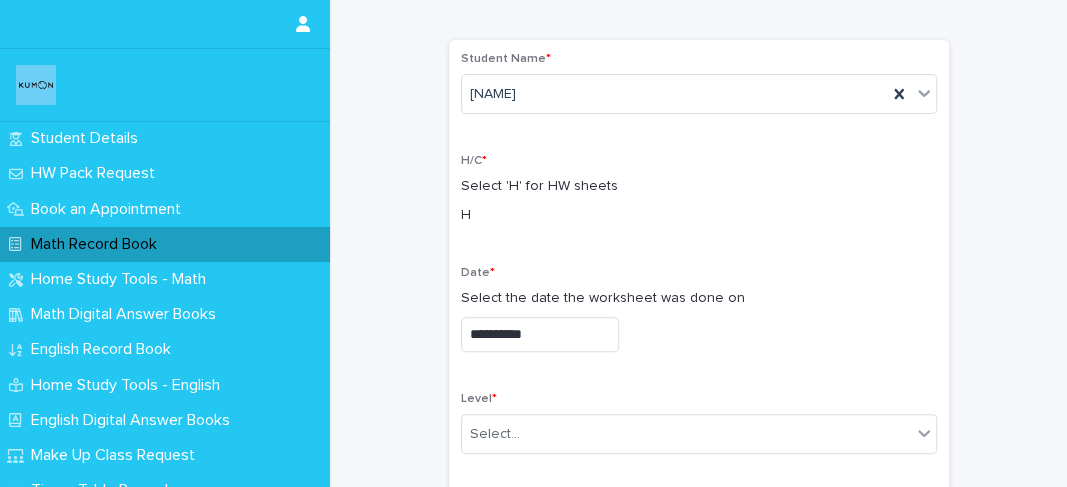 scroll, scrollTop: 308, scrollLeft: 0, axis: vertical 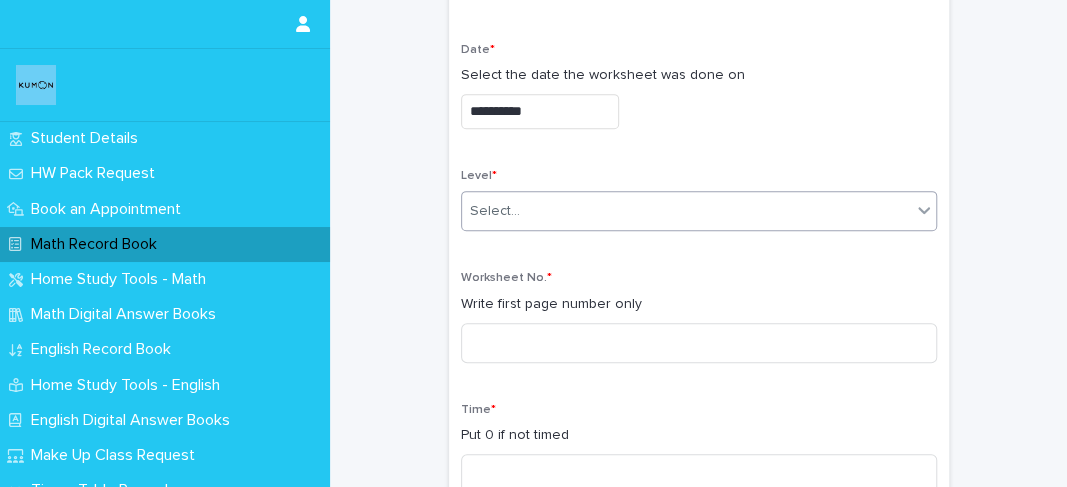 click on "Select..." at bounding box center [495, 211] 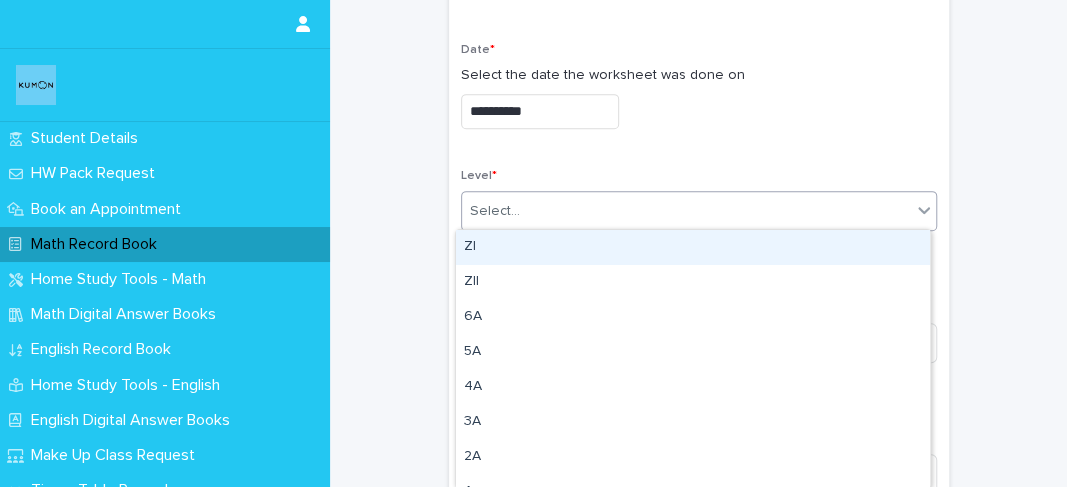 type on "*" 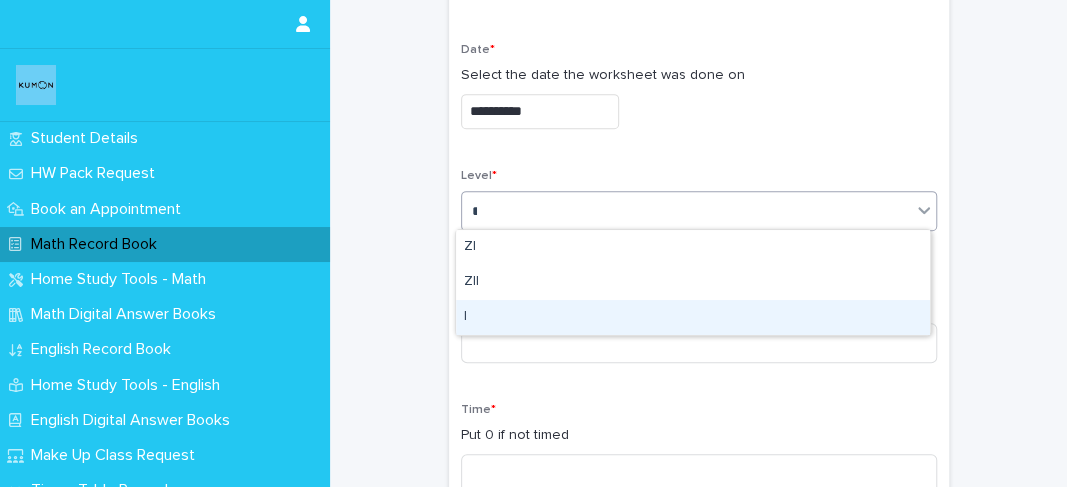click on "I" at bounding box center [693, 317] 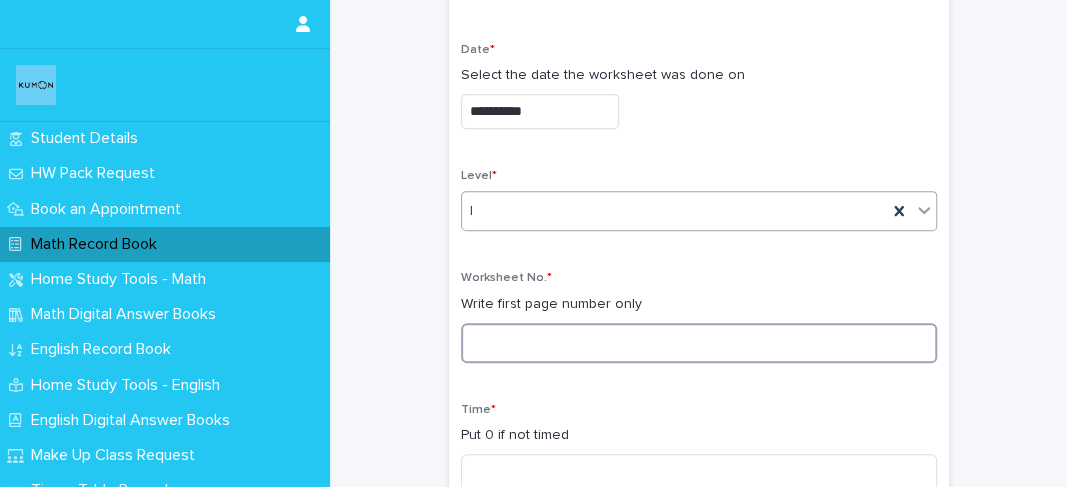 click at bounding box center (699, 343) 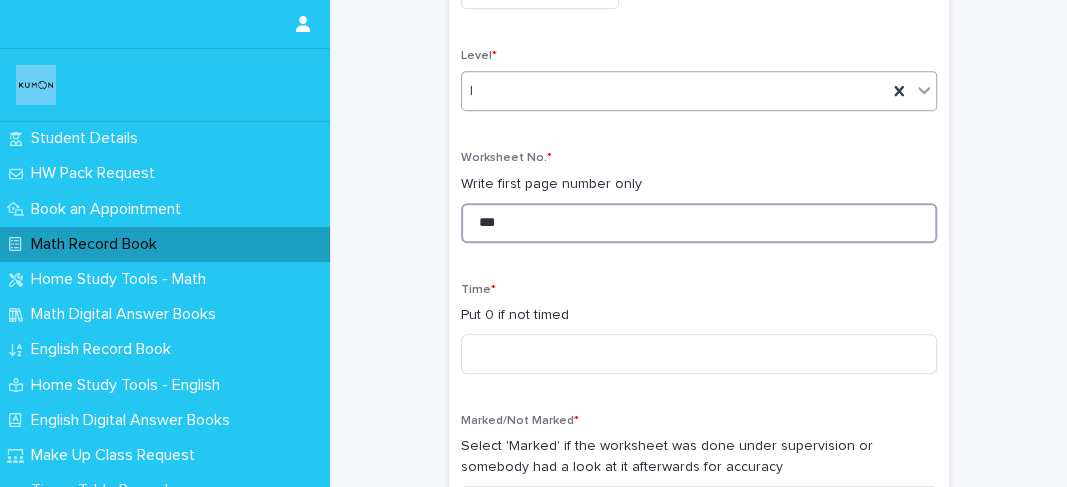 scroll, scrollTop: 431, scrollLeft: 0, axis: vertical 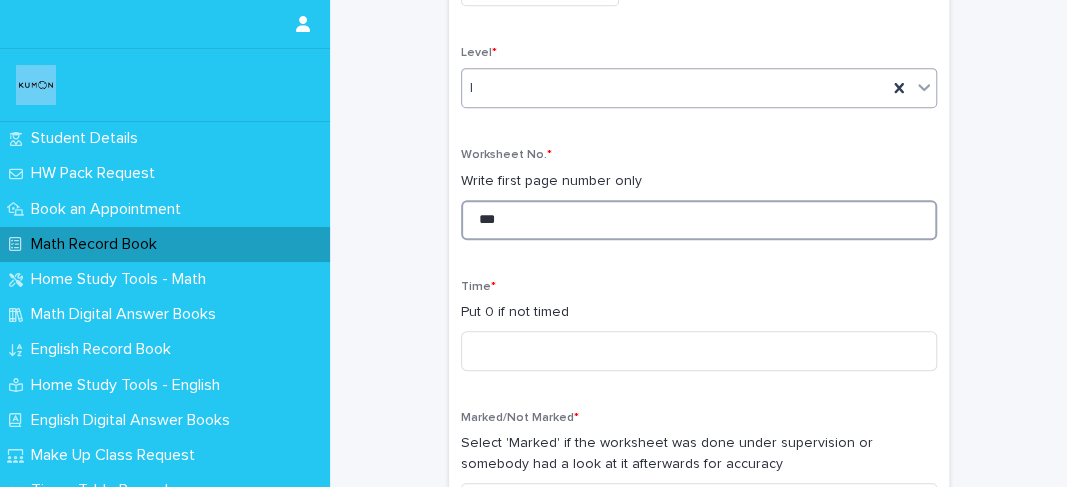 type on "***" 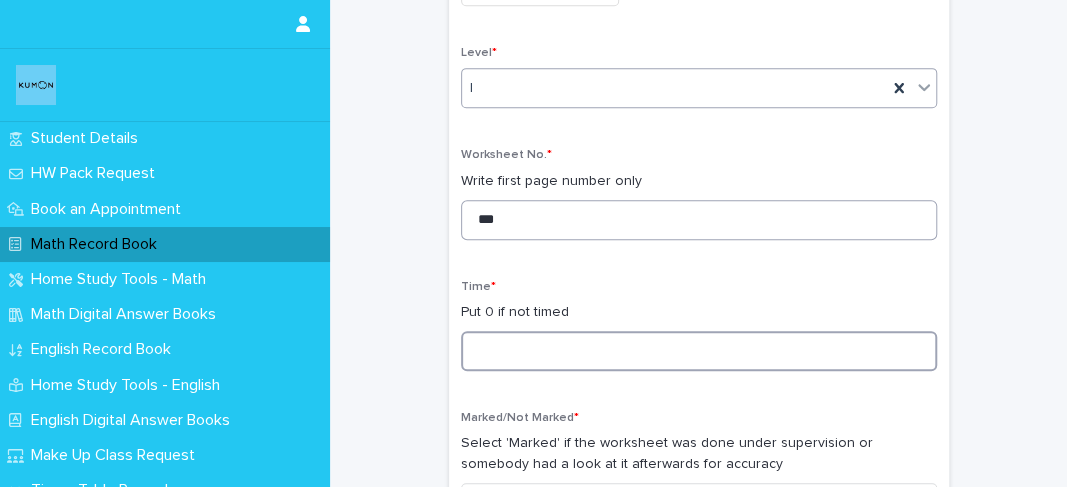click at bounding box center [699, 351] 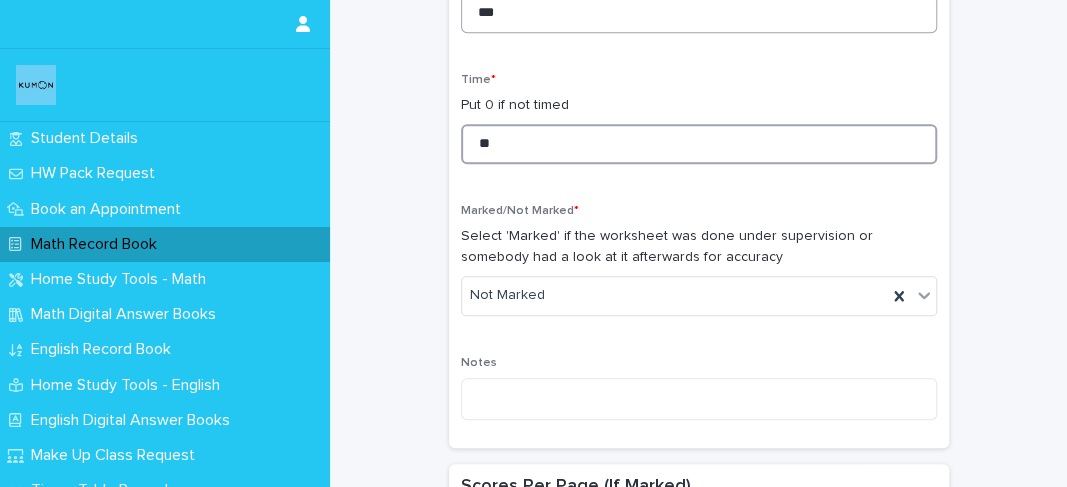 scroll, scrollTop: 638, scrollLeft: 0, axis: vertical 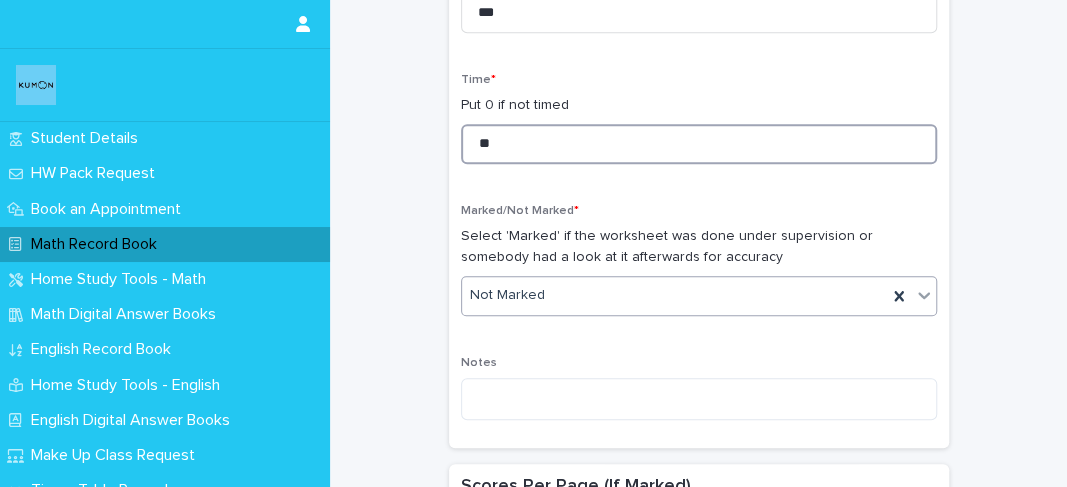 type on "**" 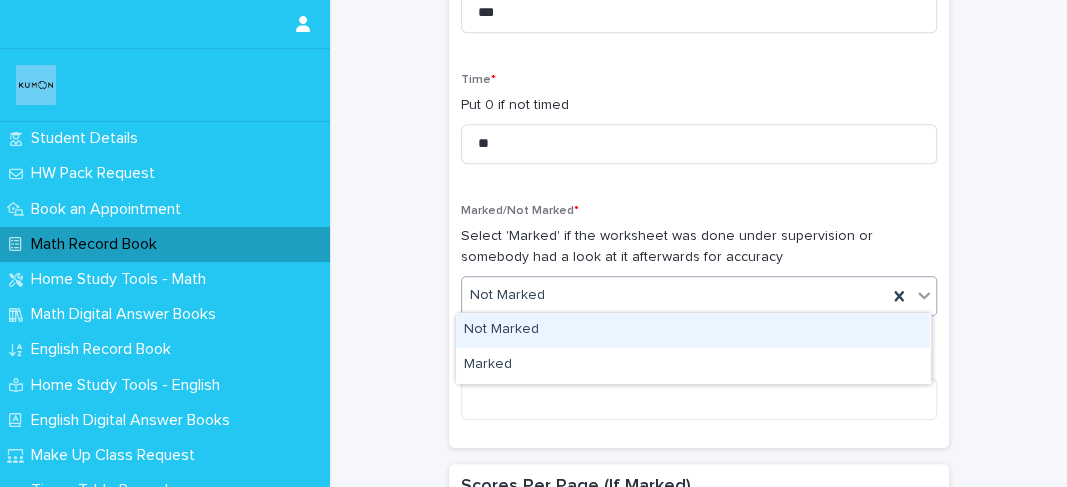 click on "Not Marked" at bounding box center [674, 295] 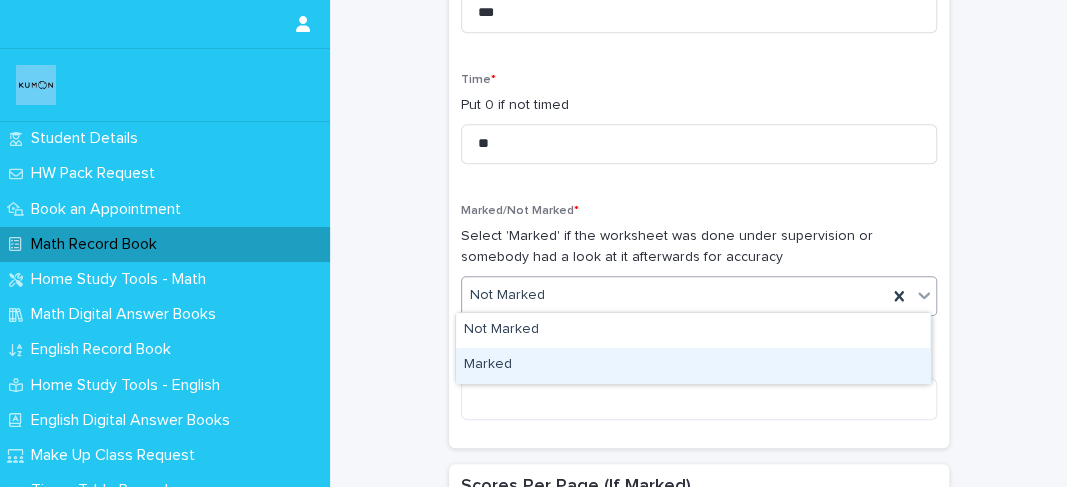 click on "Marked" at bounding box center [693, 365] 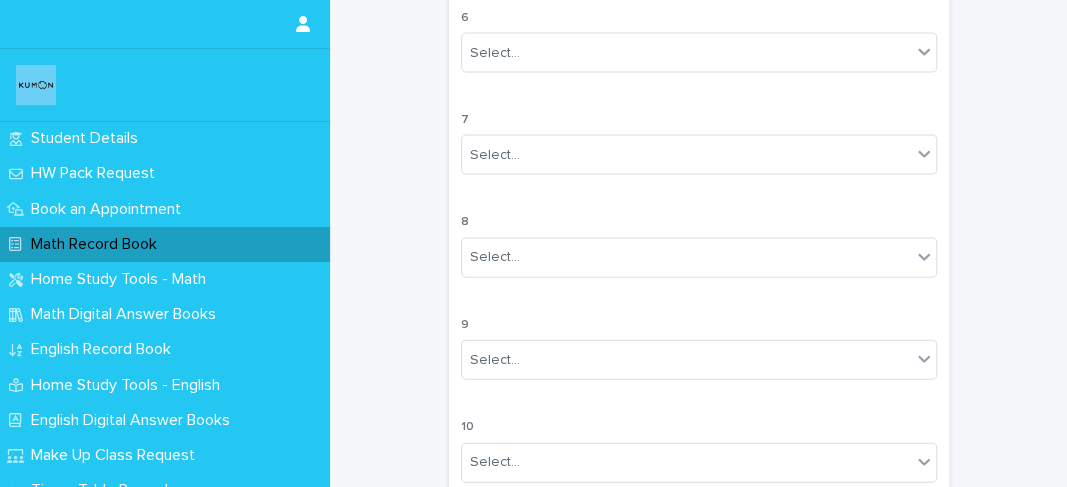 scroll, scrollTop: 1966, scrollLeft: 0, axis: vertical 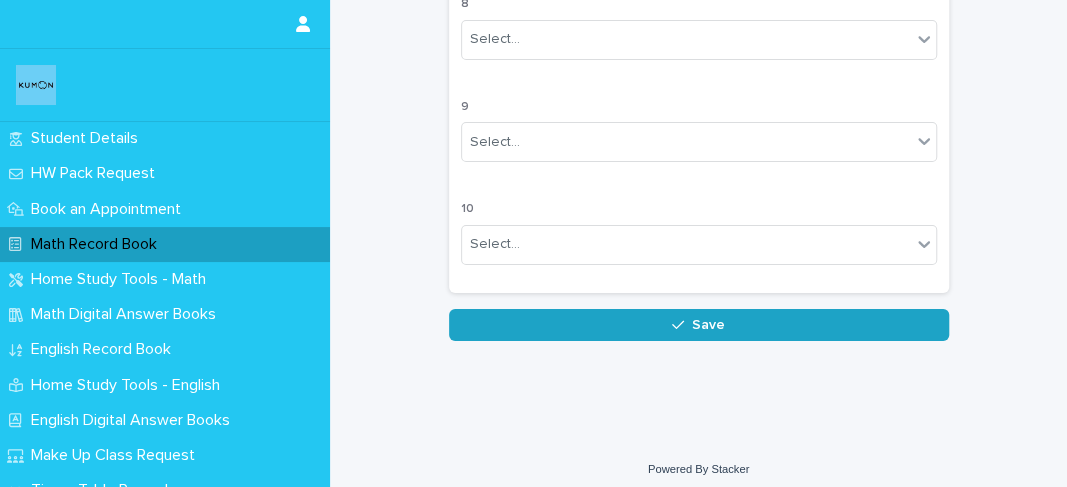 click on "Save" at bounding box center [699, 325] 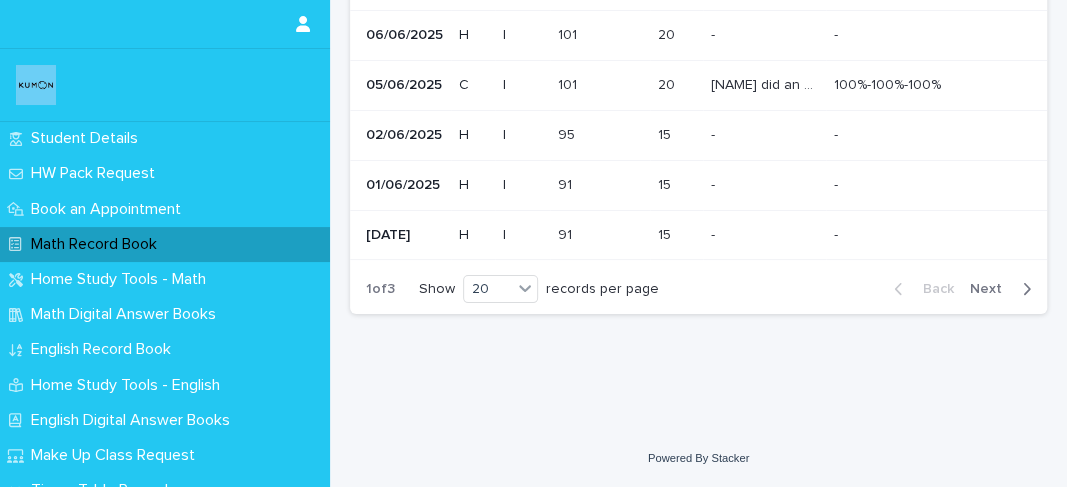 scroll, scrollTop: 0, scrollLeft: 0, axis: both 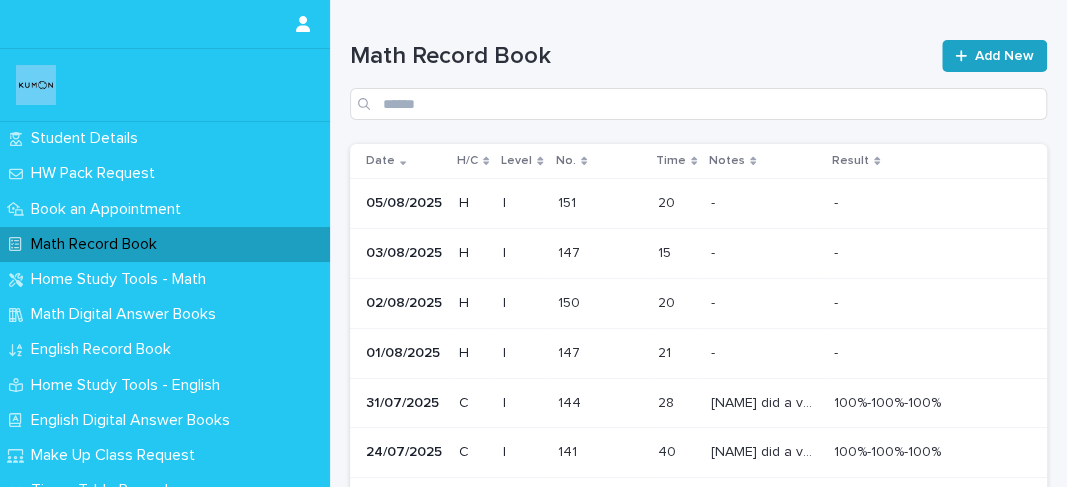 click on "Add New" at bounding box center (1004, 56) 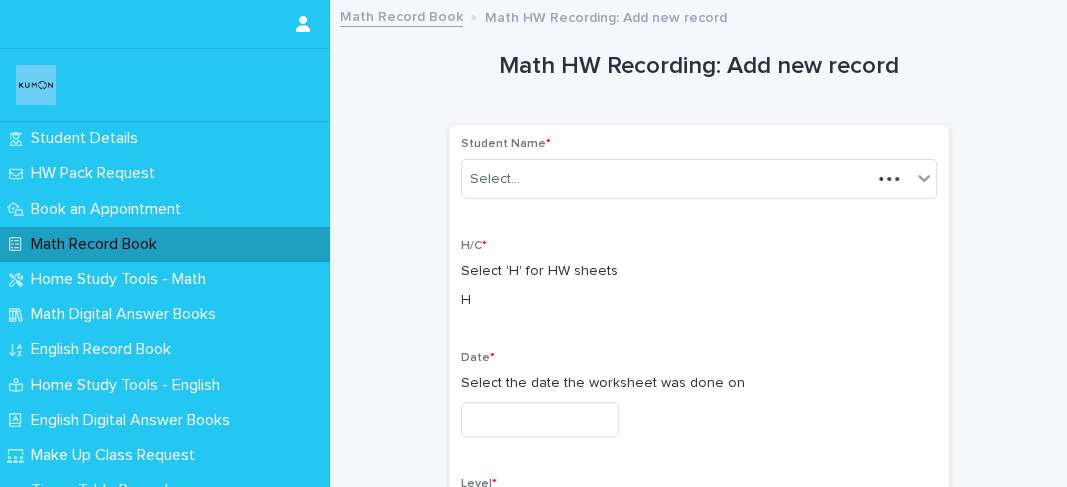 click on "Student Name * Select..." at bounding box center [699, 176] 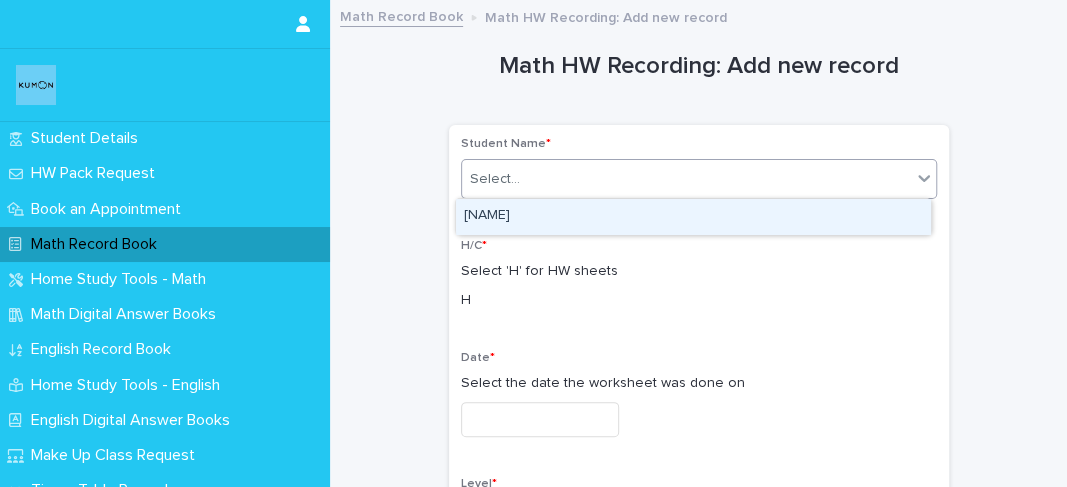 click on "Select..." at bounding box center (686, 179) 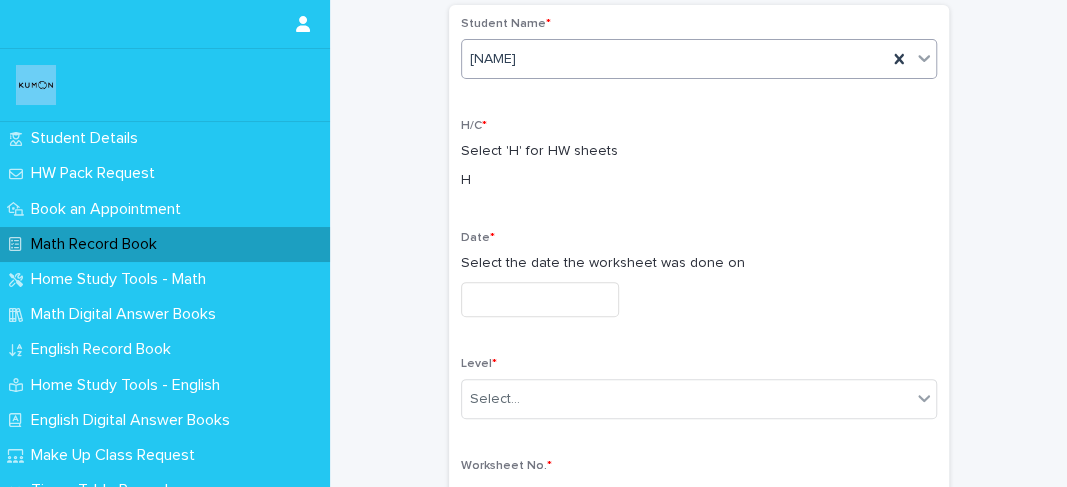 scroll, scrollTop: 122, scrollLeft: 0, axis: vertical 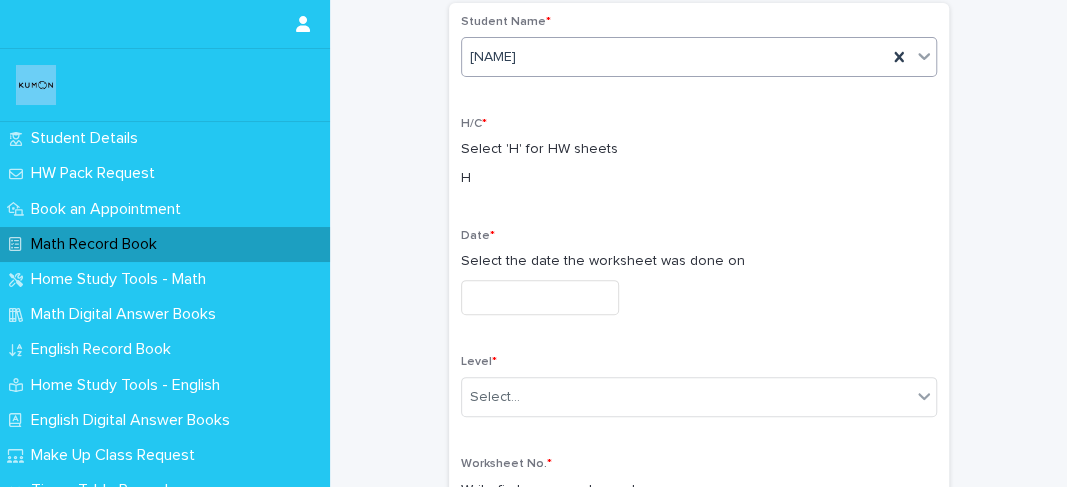 click at bounding box center (540, 297) 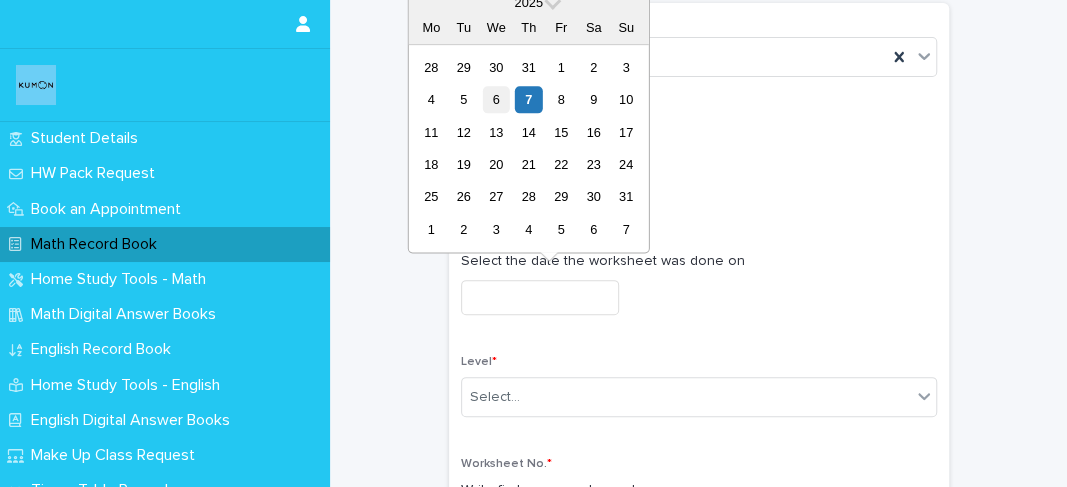 click on "6" at bounding box center (496, 99) 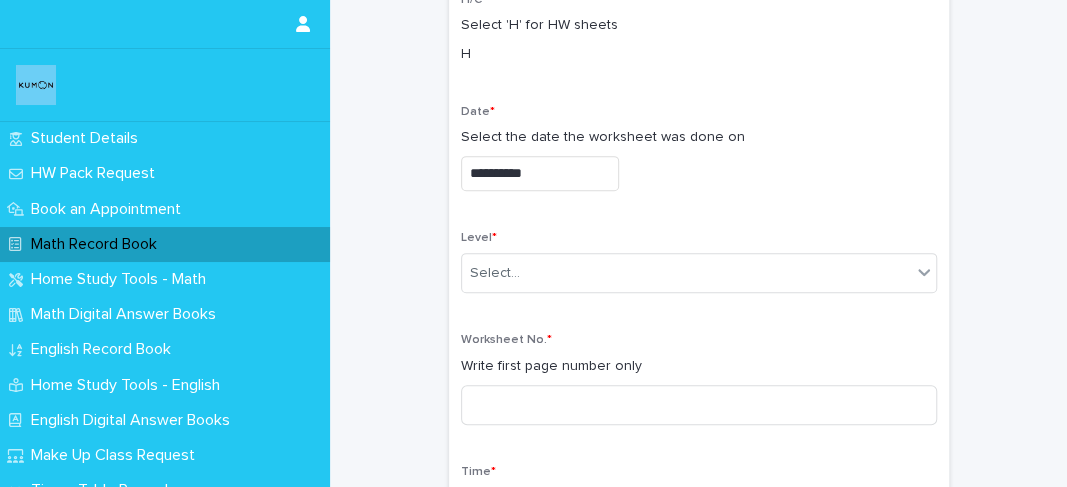 scroll, scrollTop: 248, scrollLeft: 0, axis: vertical 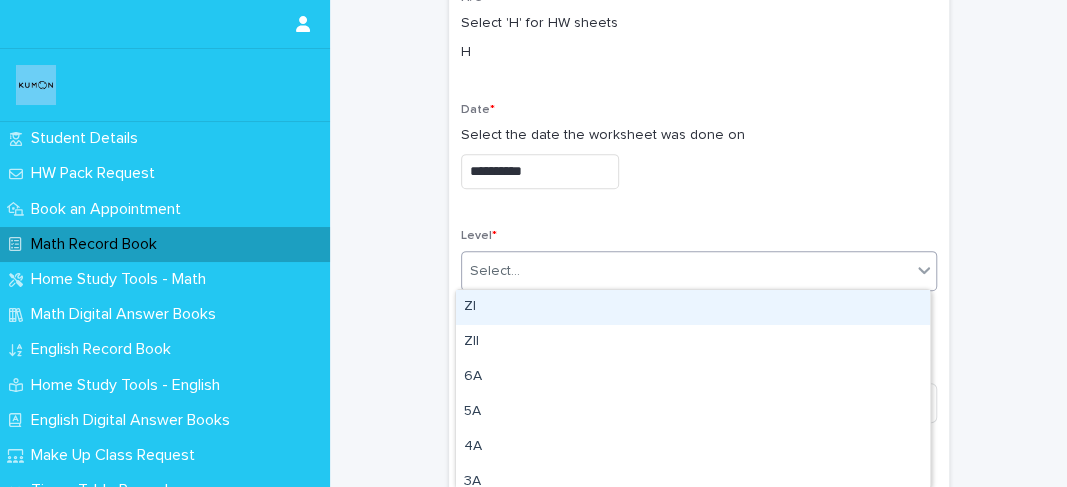 click on "Select..." at bounding box center [686, 271] 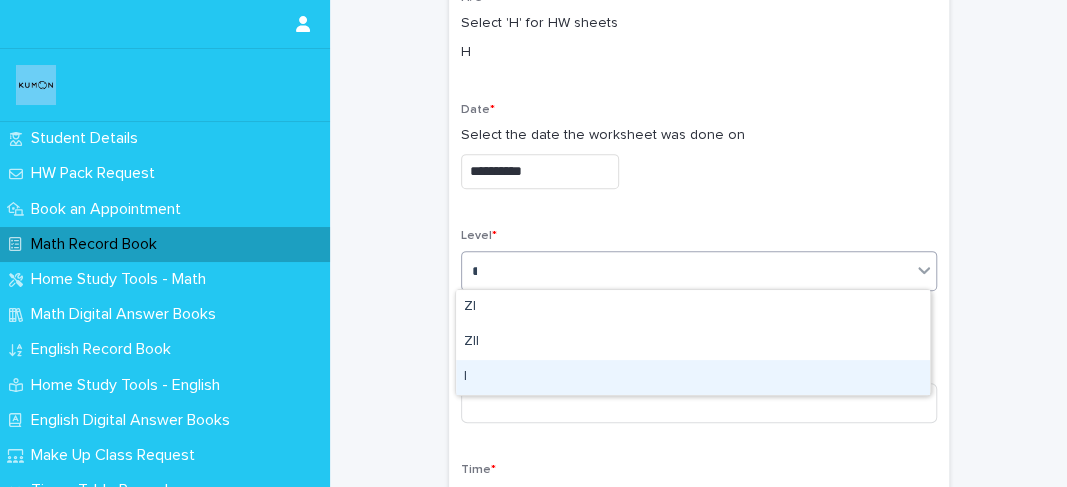 click on "I" at bounding box center (693, 377) 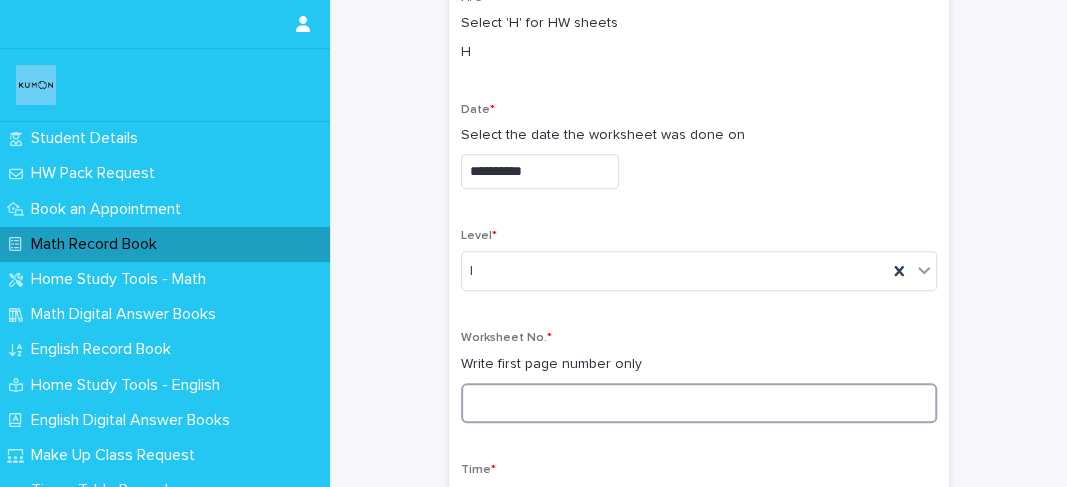 click at bounding box center (699, 403) 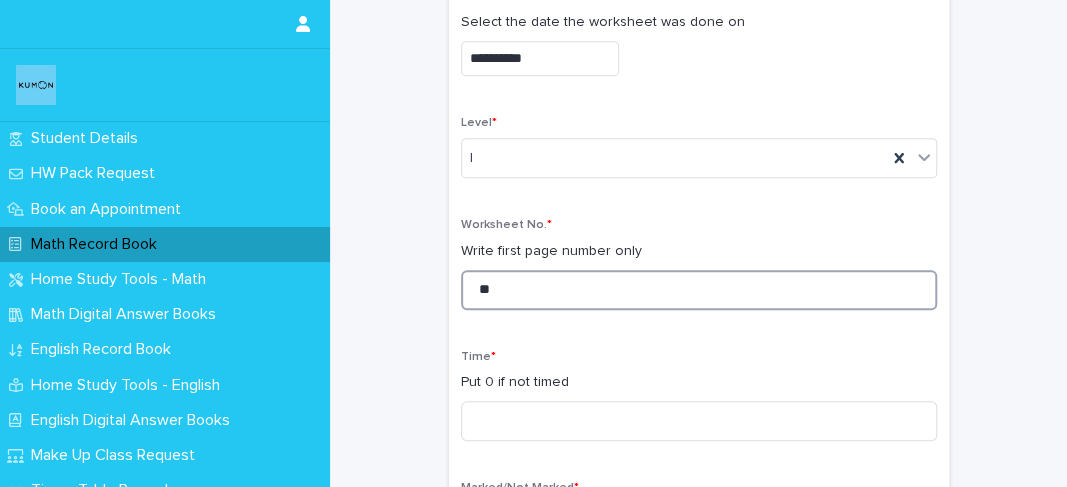 scroll, scrollTop: 363, scrollLeft: 0, axis: vertical 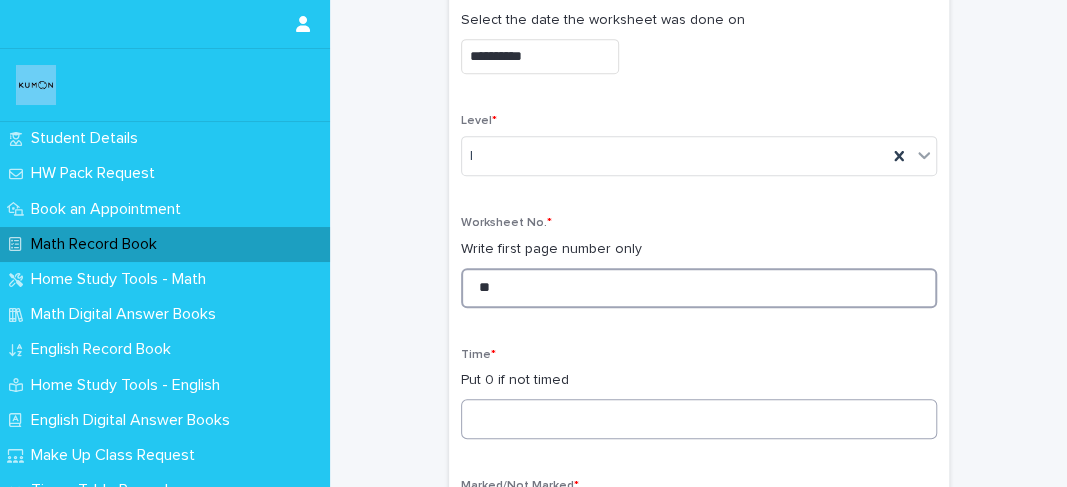 type on "**" 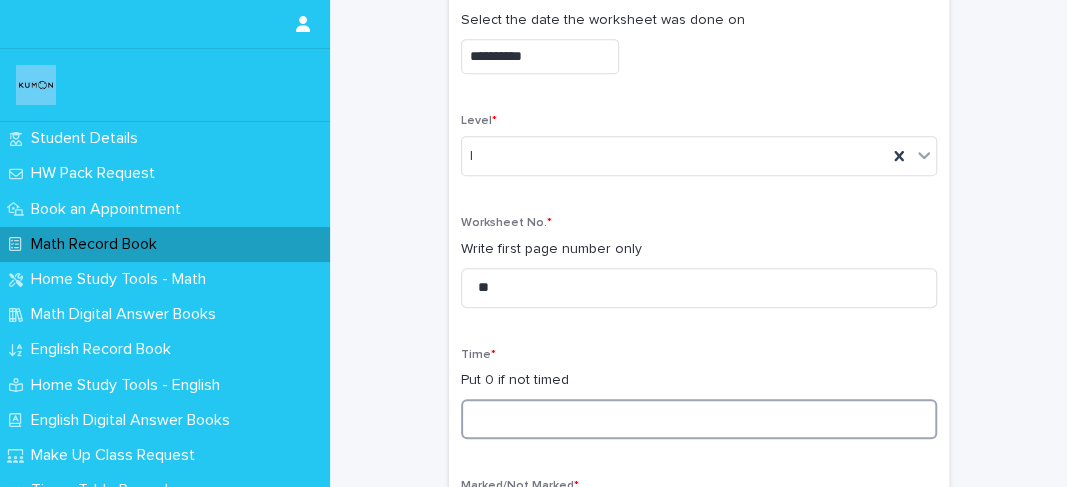 click at bounding box center (699, 419) 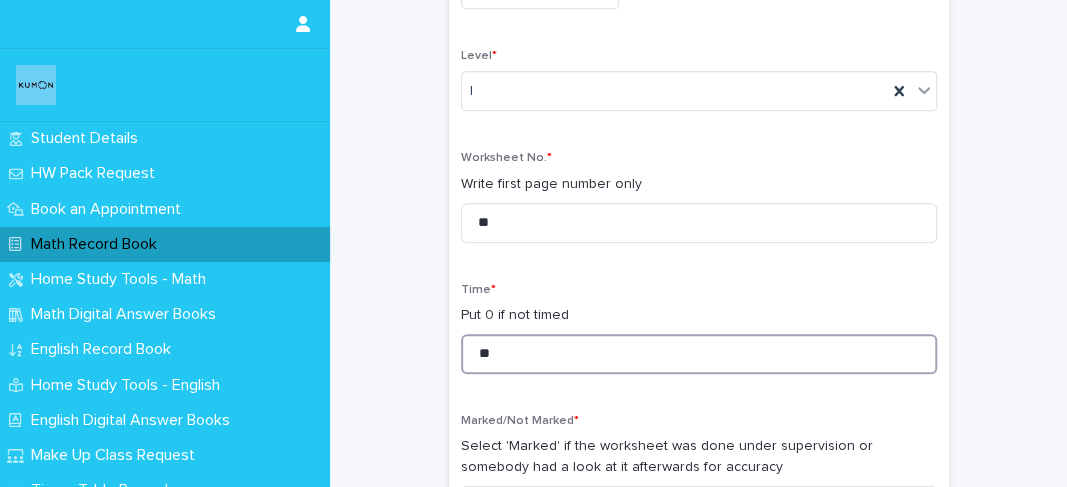 scroll, scrollTop: 554, scrollLeft: 0, axis: vertical 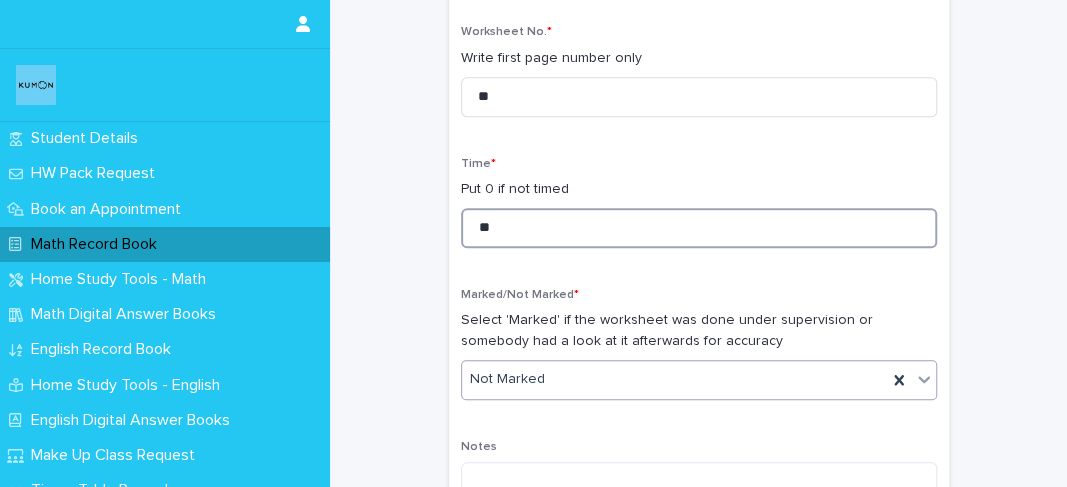 type on "**" 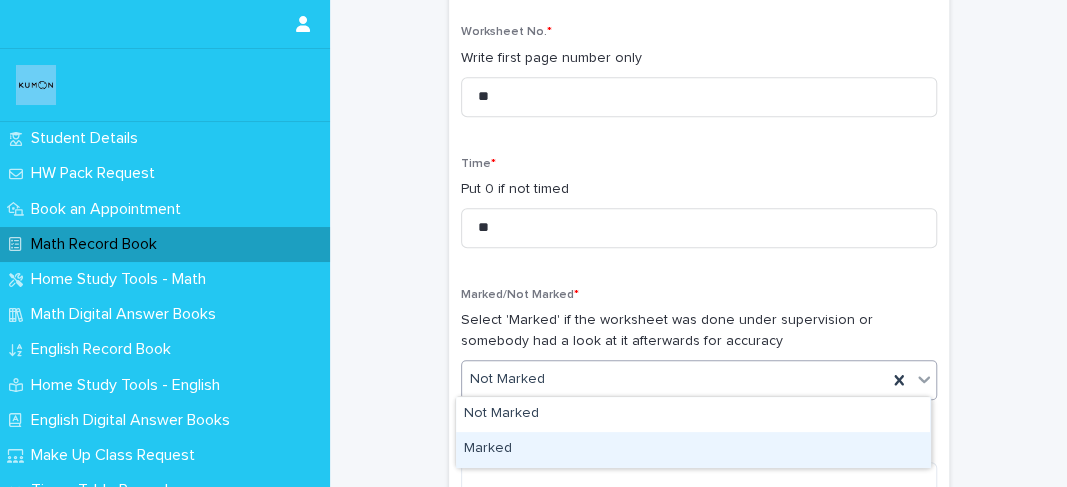 click on "Marked" at bounding box center (693, 449) 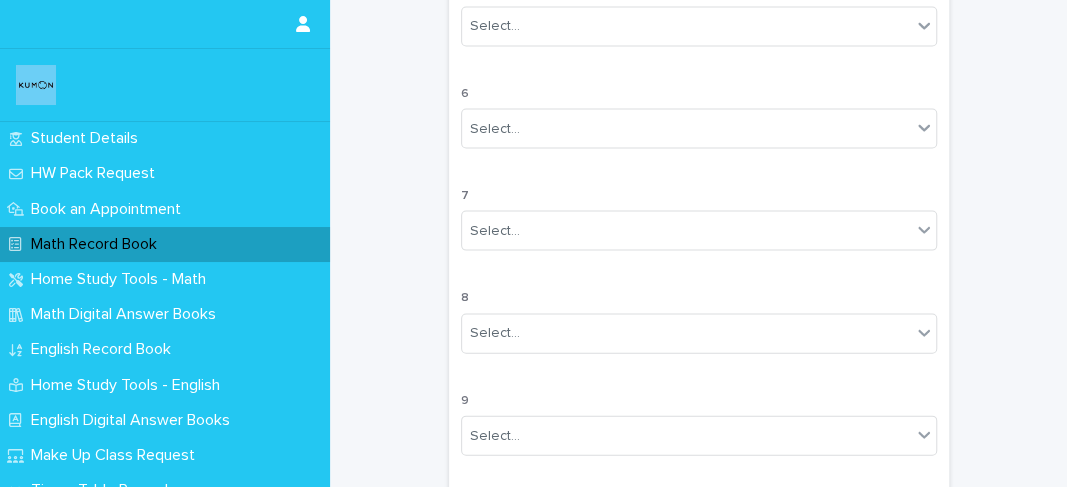 scroll, scrollTop: 1966, scrollLeft: 0, axis: vertical 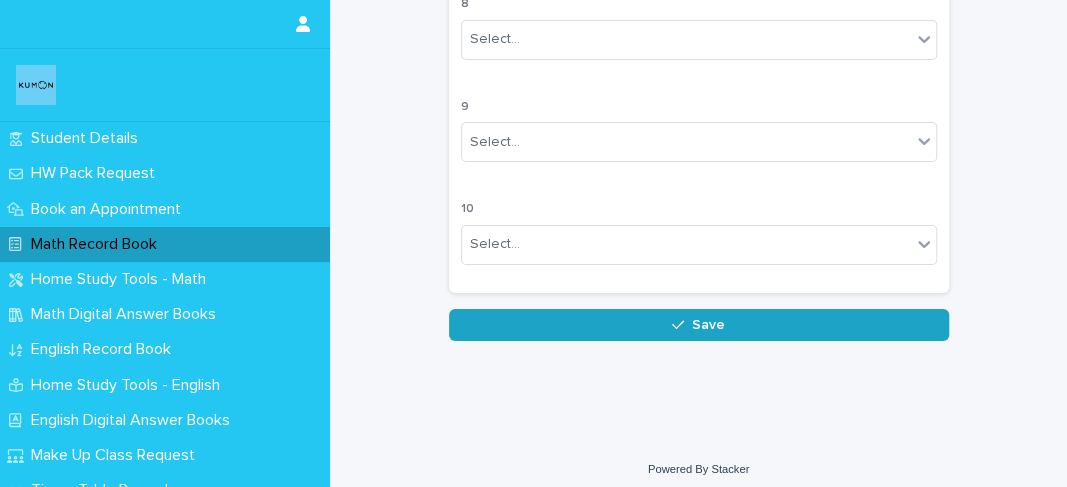 click on "Save" at bounding box center [699, 325] 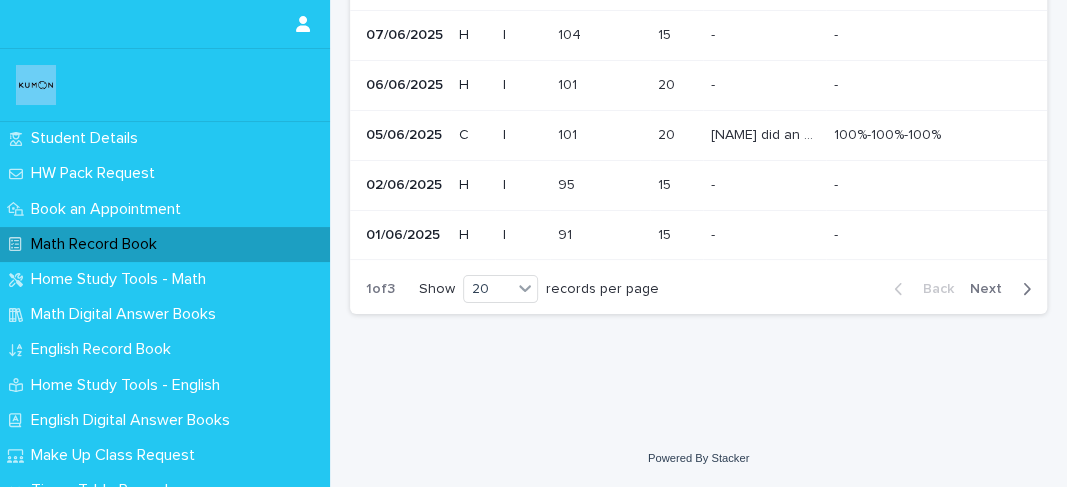 scroll, scrollTop: 0, scrollLeft: 0, axis: both 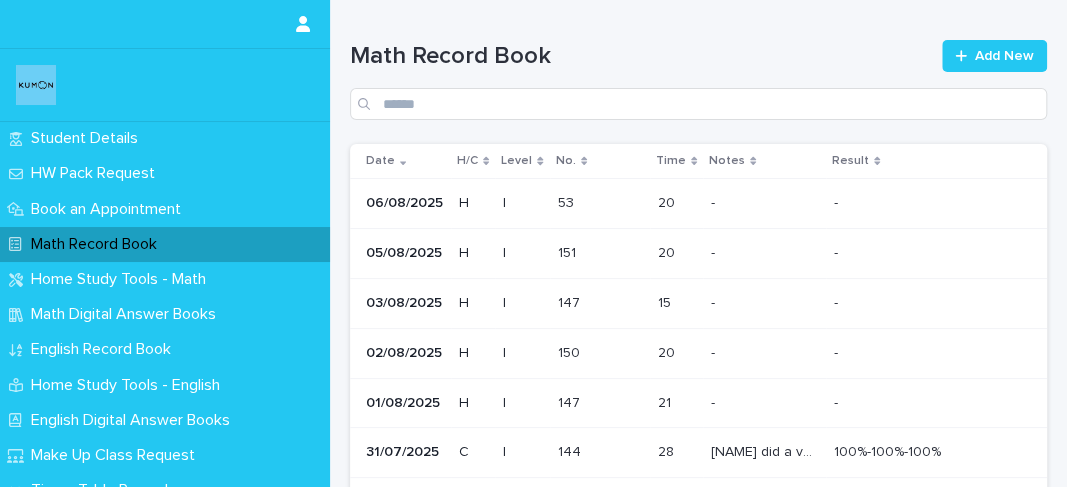 click on "Math Record Book Add New" at bounding box center [698, 80] 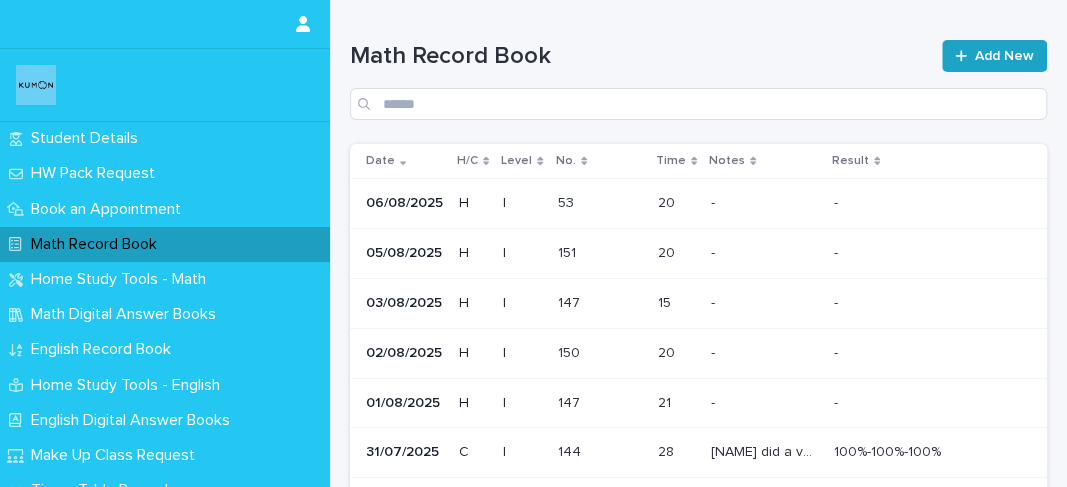 click on "Add New" at bounding box center (994, 56) 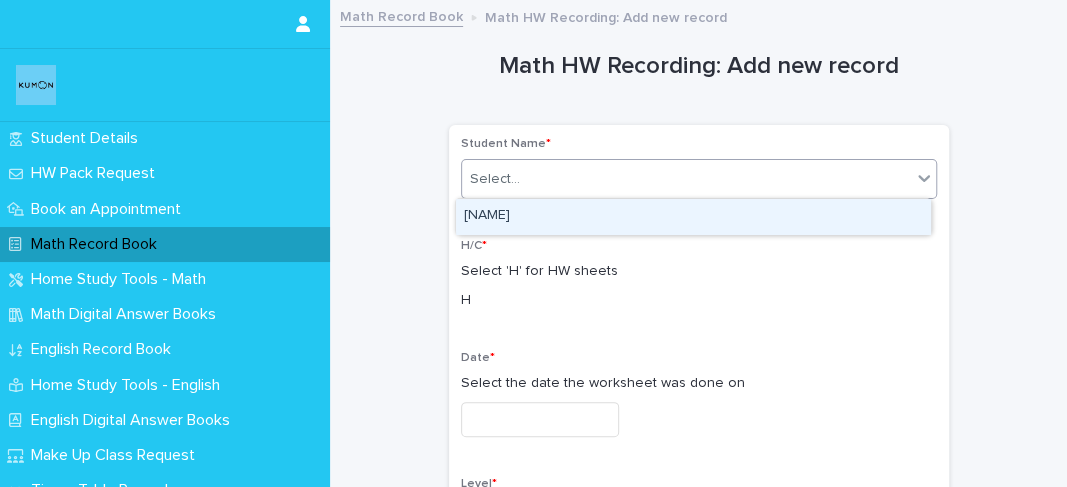 click on "Select..." at bounding box center (686, 179) 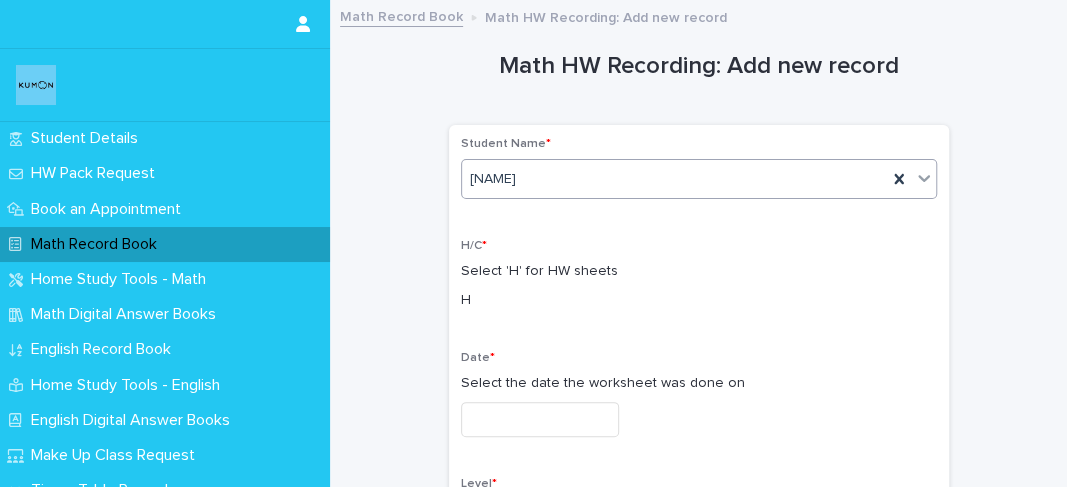 scroll, scrollTop: 113, scrollLeft: 0, axis: vertical 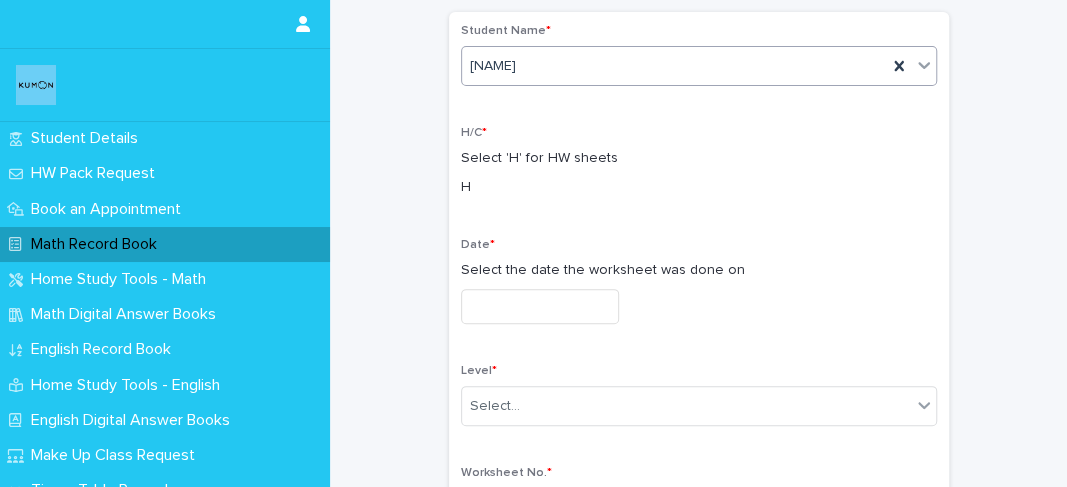 click at bounding box center (540, 306) 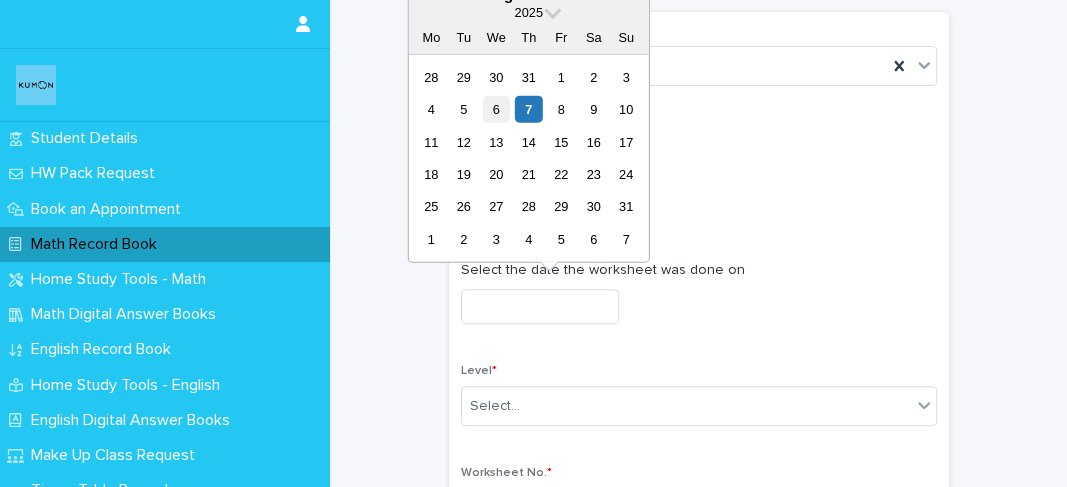 click on "6" at bounding box center [496, 109] 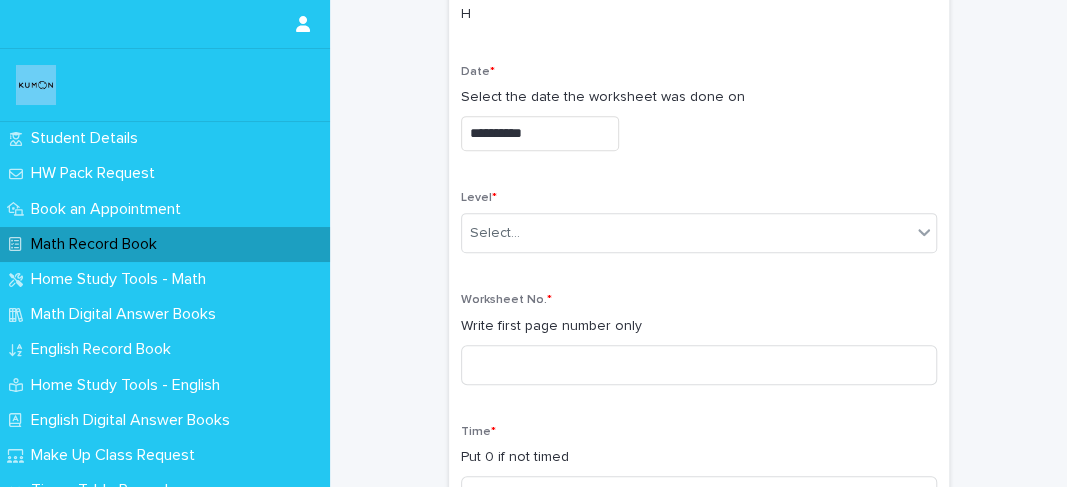 scroll, scrollTop: 296, scrollLeft: 0, axis: vertical 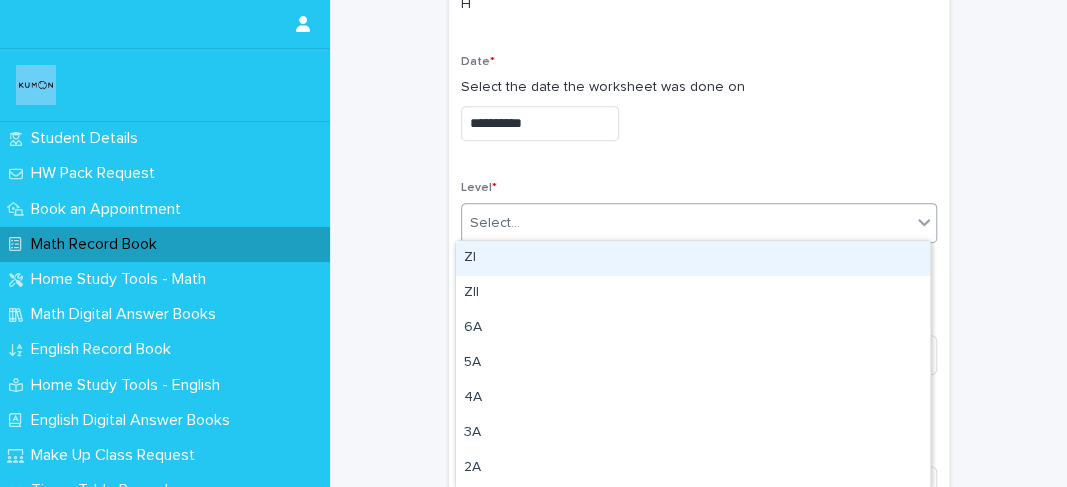 click on "Select..." at bounding box center (686, 223) 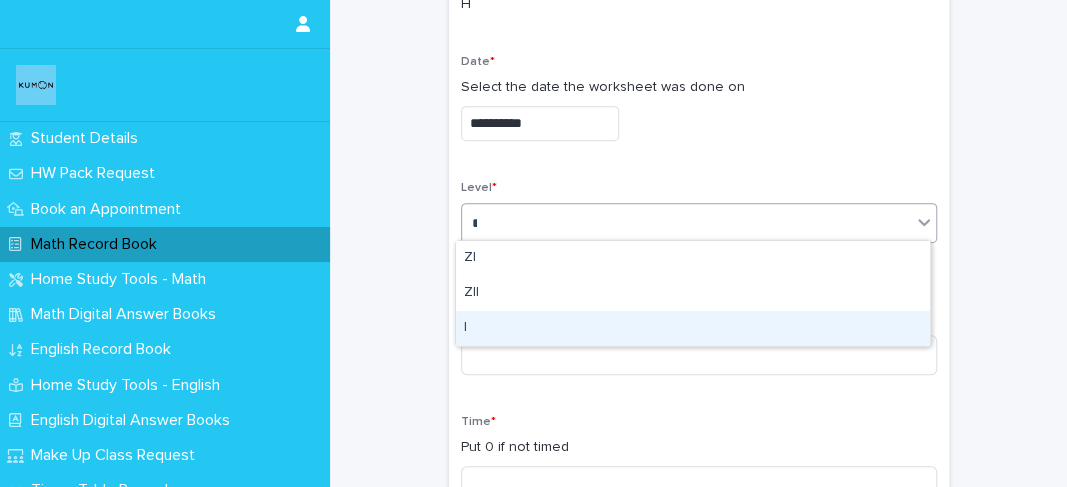 click on "I" at bounding box center (693, 328) 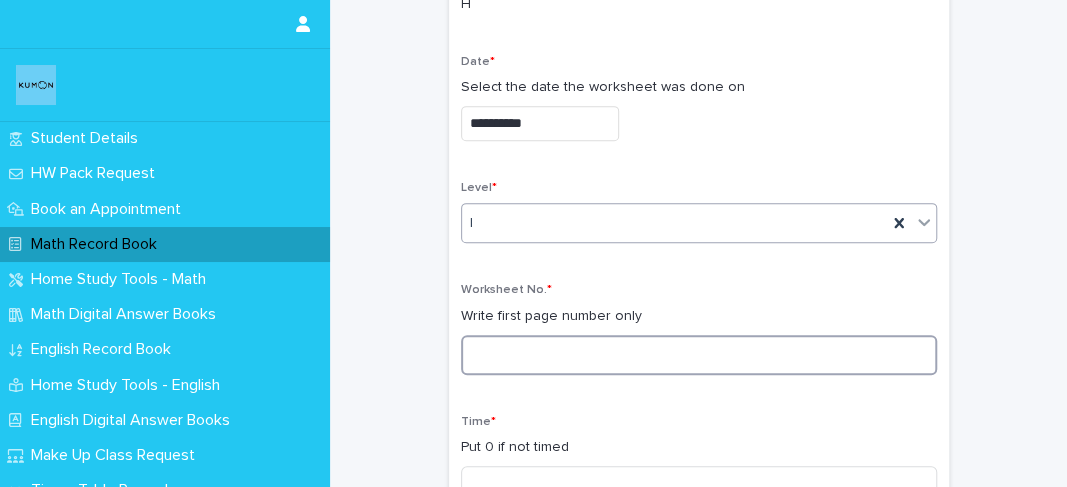 click at bounding box center (699, 355) 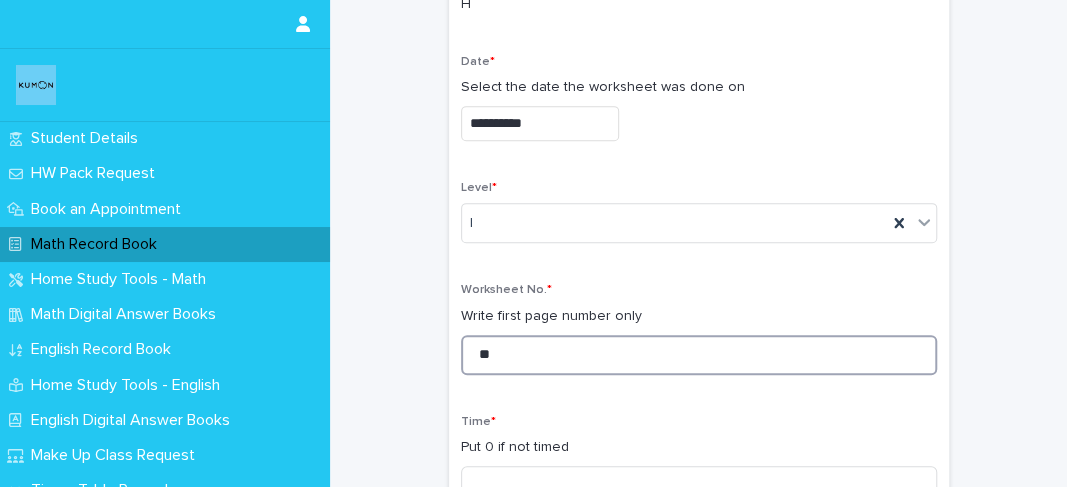 scroll, scrollTop: 370, scrollLeft: 0, axis: vertical 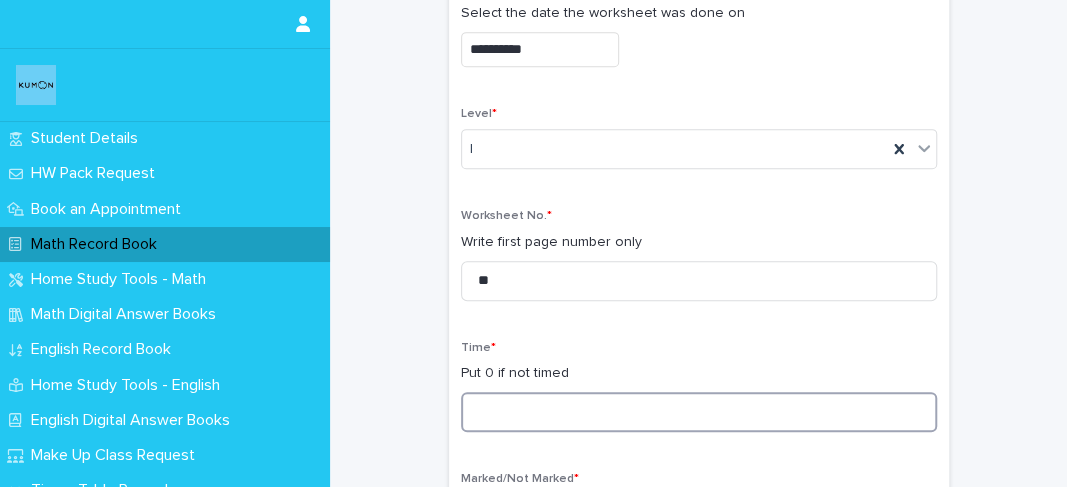 click at bounding box center (699, 412) 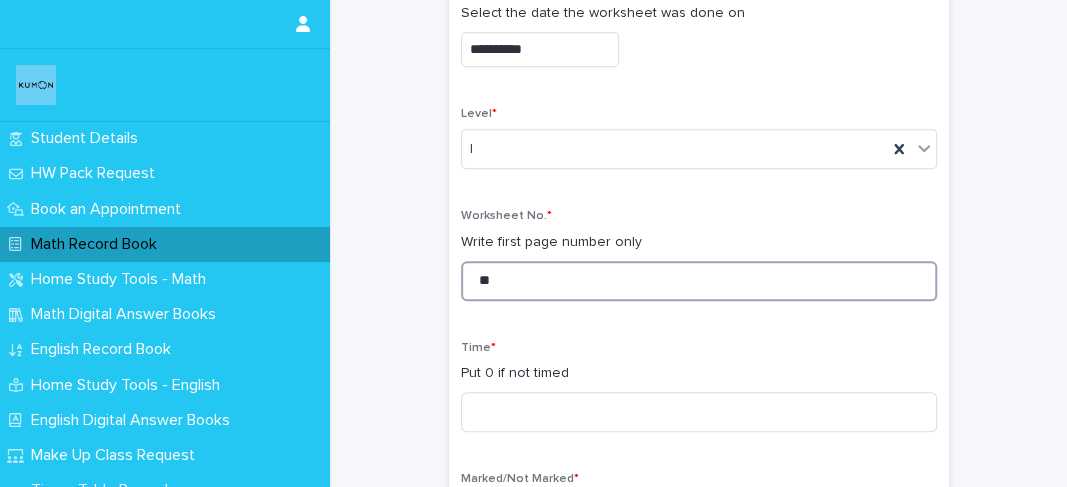 click on "**" at bounding box center (699, 281) 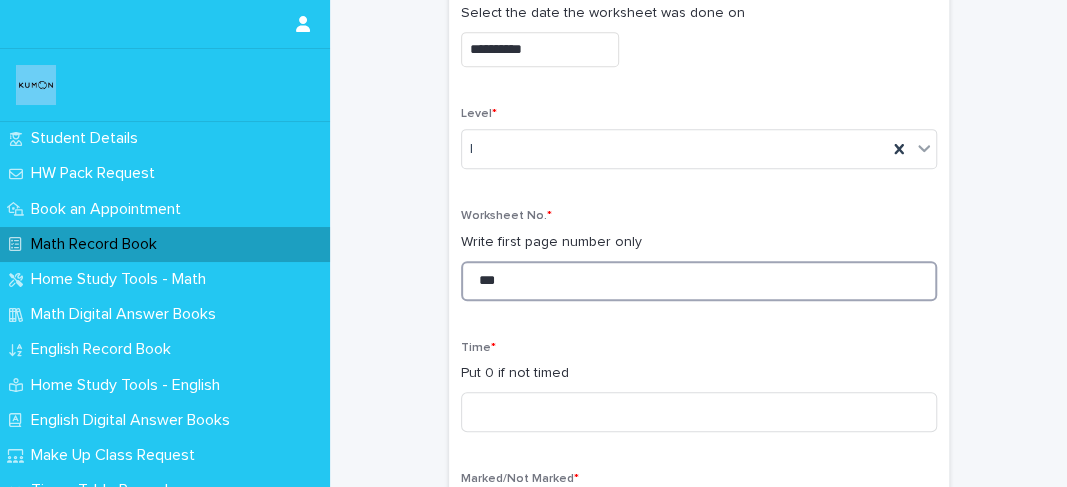 scroll, scrollTop: 490, scrollLeft: 0, axis: vertical 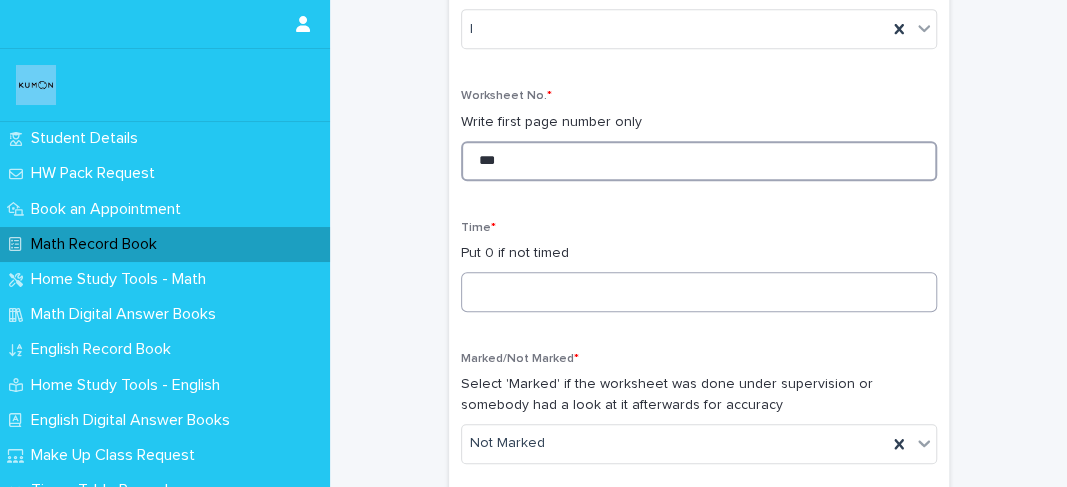 type on "***" 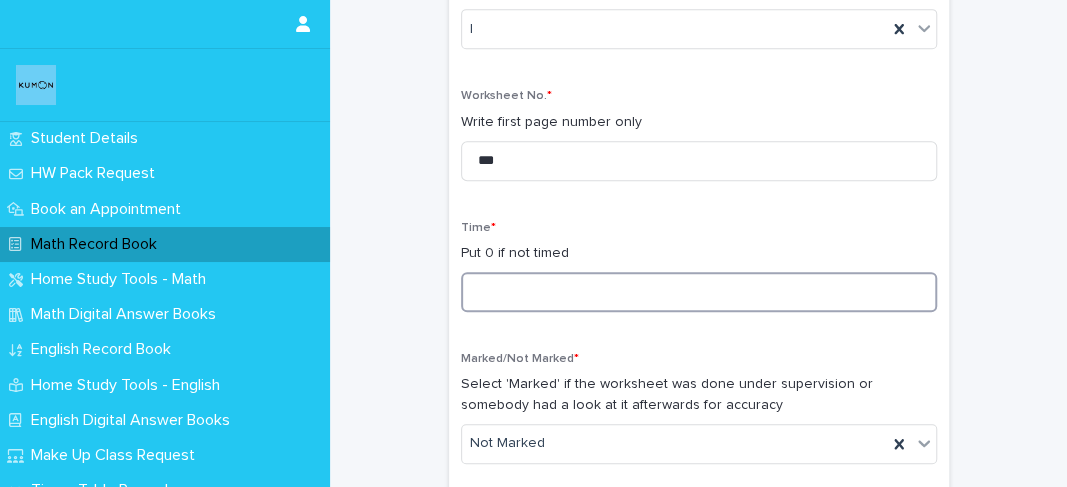 click at bounding box center (699, 292) 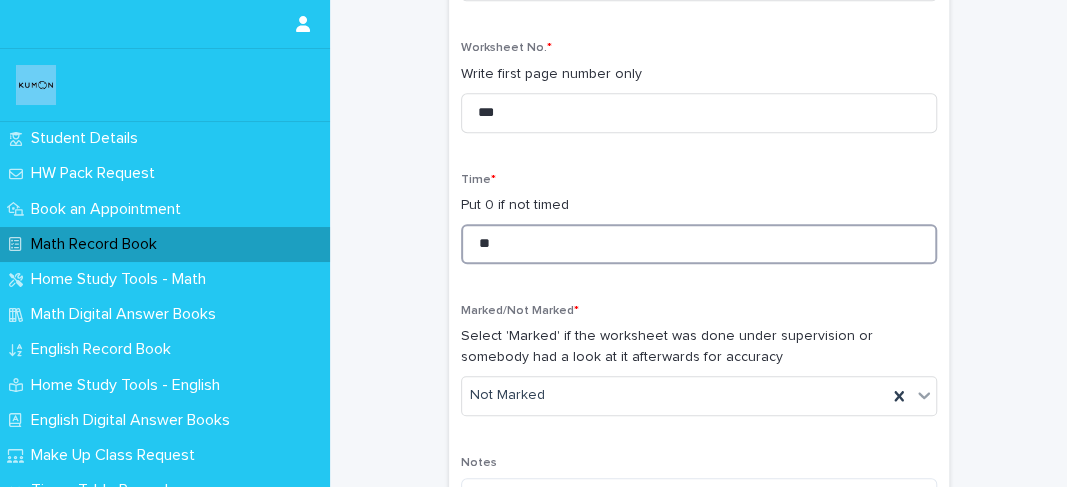 scroll, scrollTop: 539, scrollLeft: 0, axis: vertical 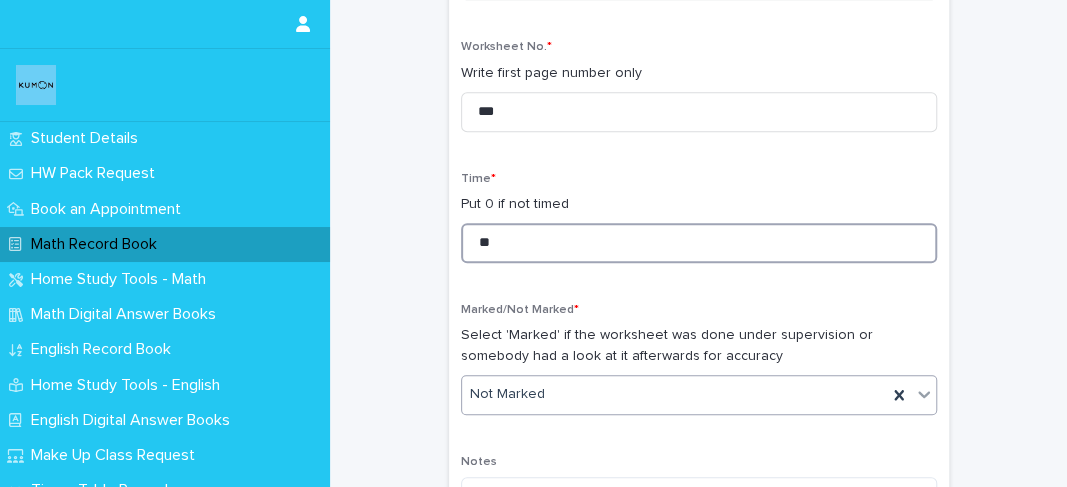 type on "**" 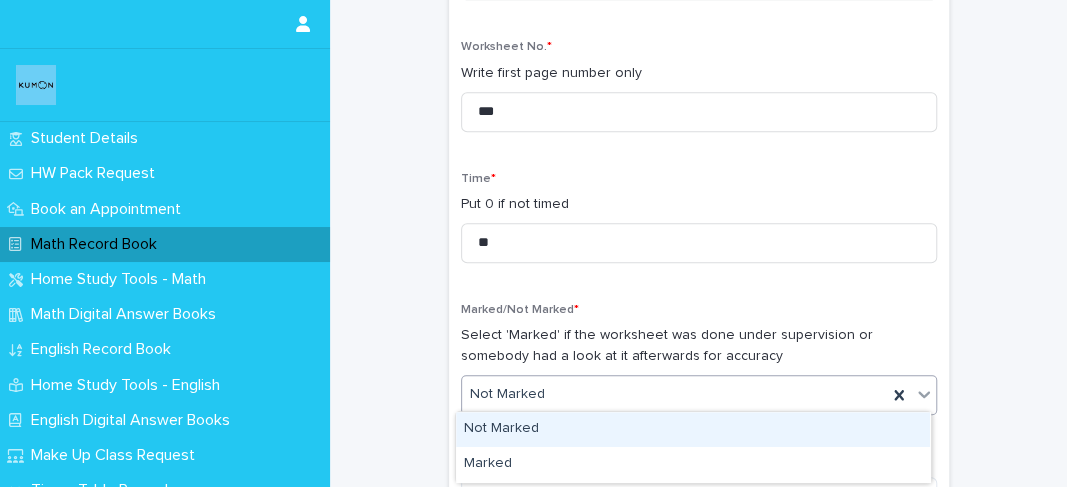 click on "Not Marked" at bounding box center [674, 394] 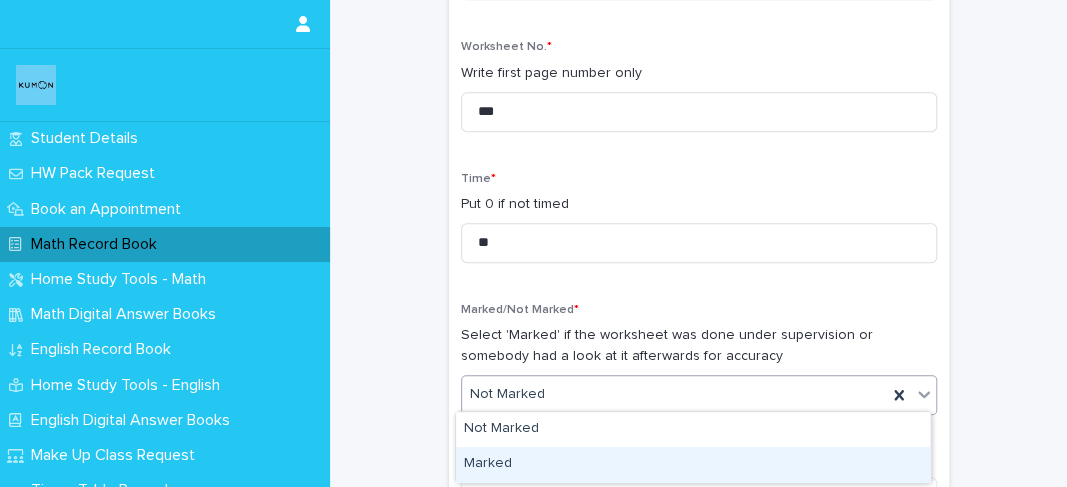 click on "Marked" at bounding box center [693, 464] 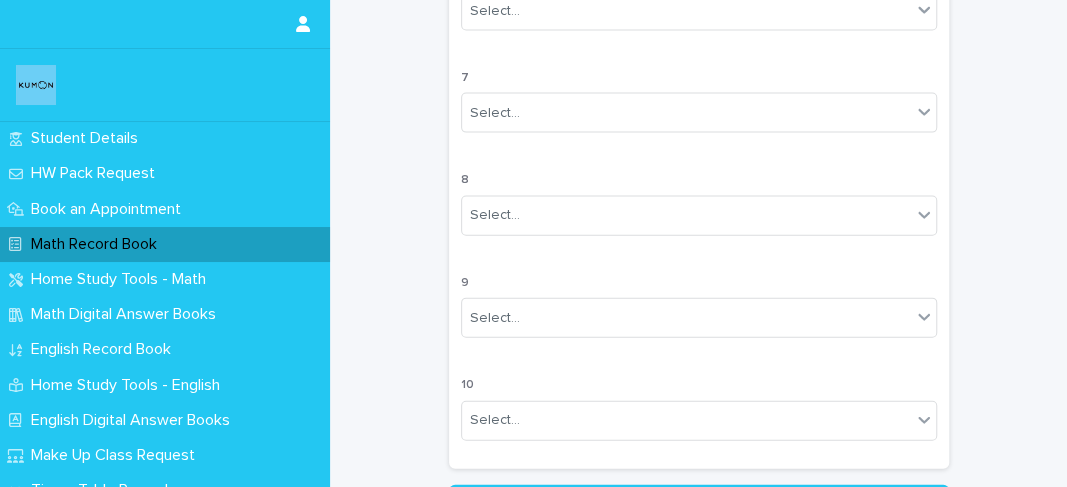 scroll, scrollTop: 1966, scrollLeft: 0, axis: vertical 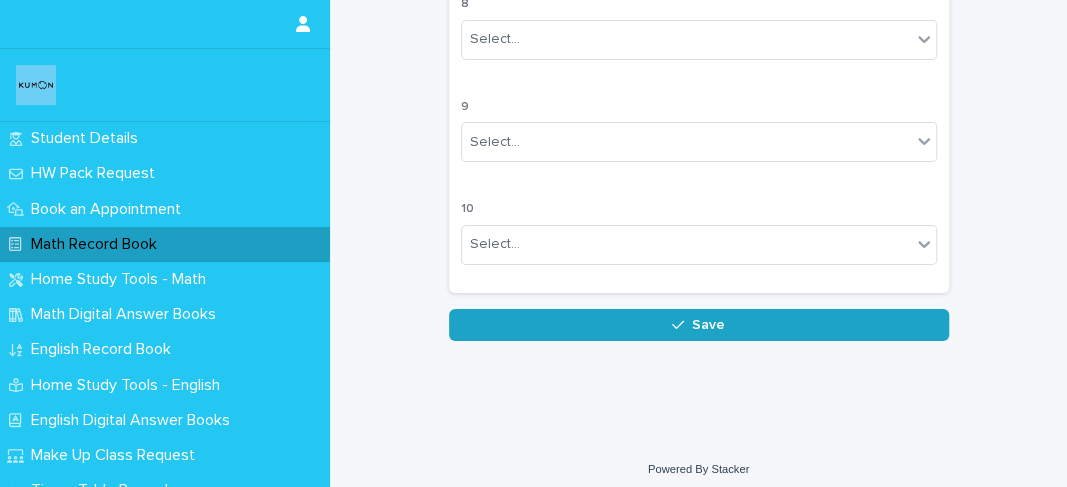 click on "Save" at bounding box center (699, 325) 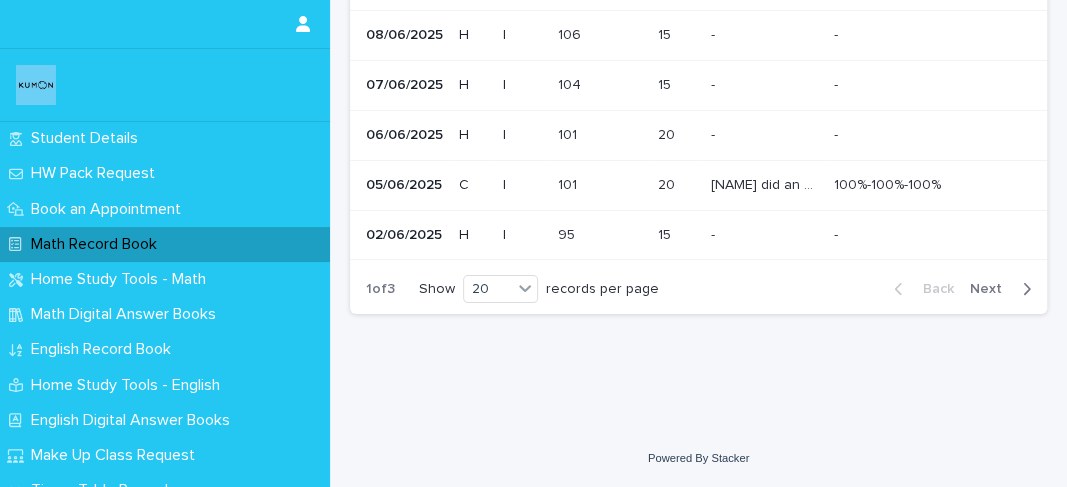 scroll, scrollTop: 0, scrollLeft: 0, axis: both 